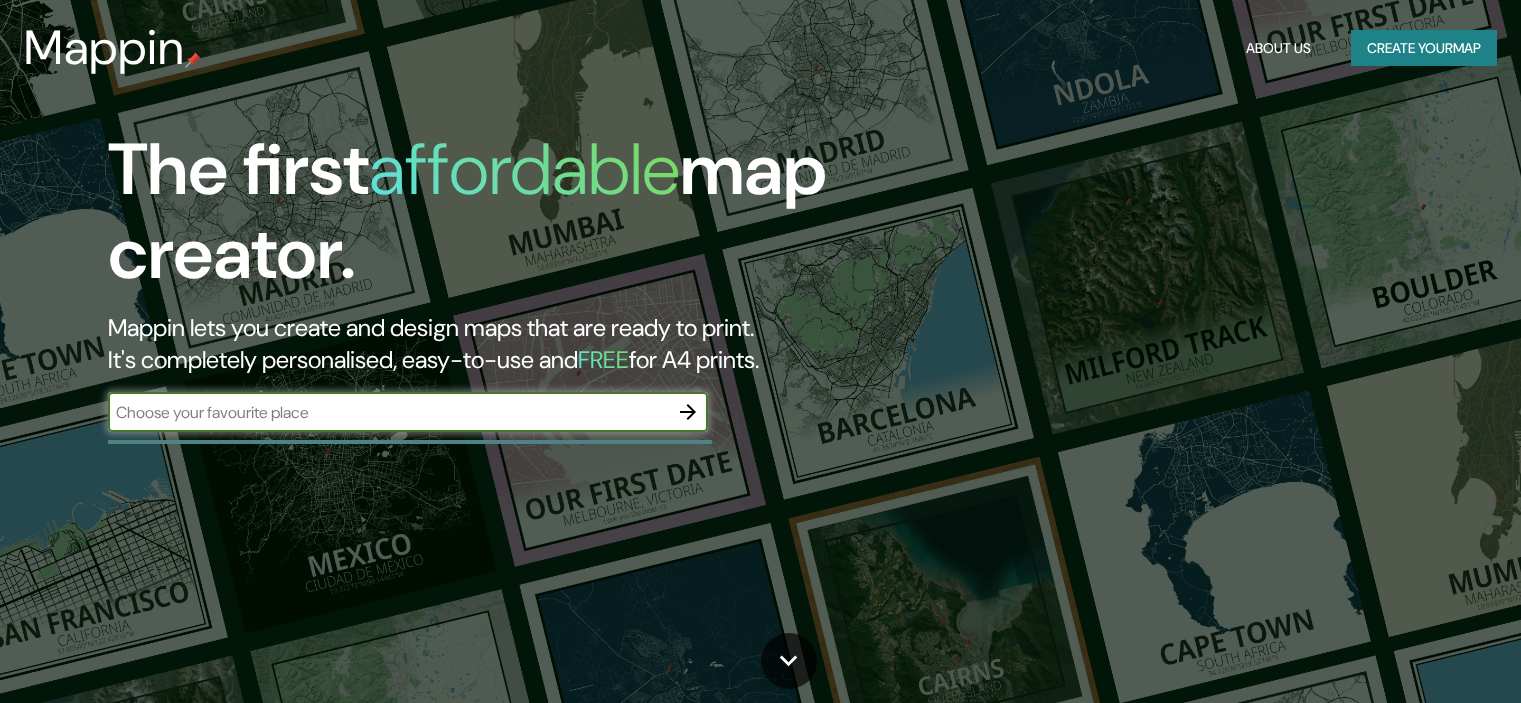 scroll, scrollTop: 0, scrollLeft: 0, axis: both 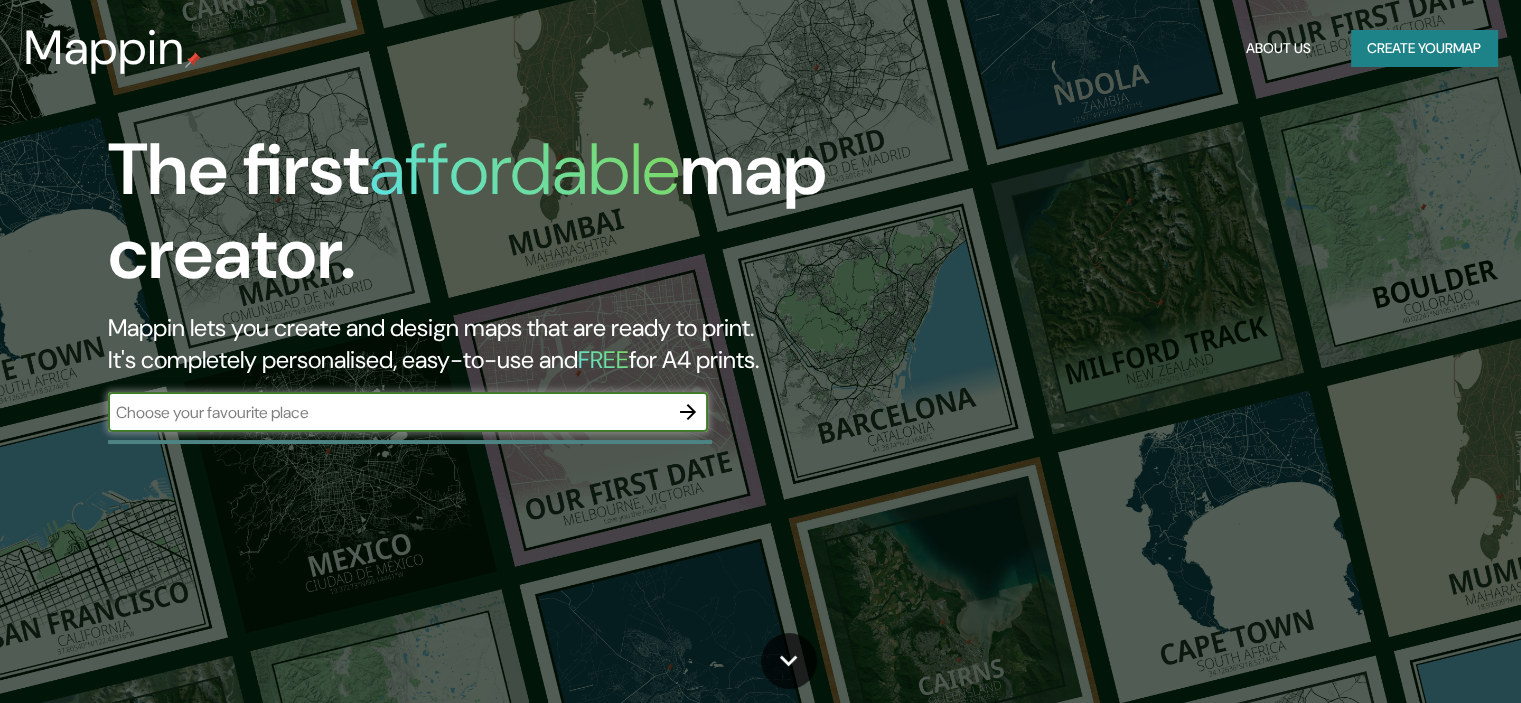 click at bounding box center [388, 412] 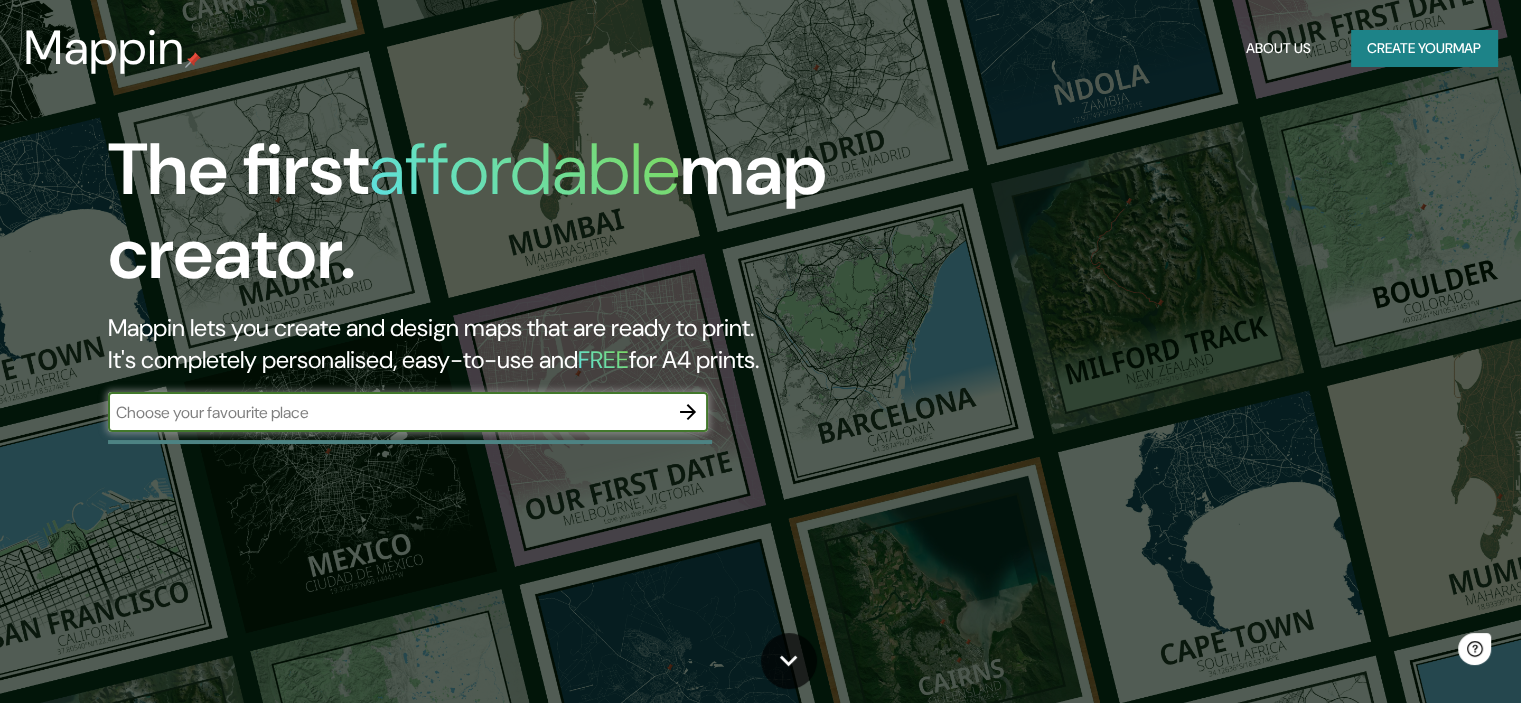 scroll, scrollTop: 0, scrollLeft: 0, axis: both 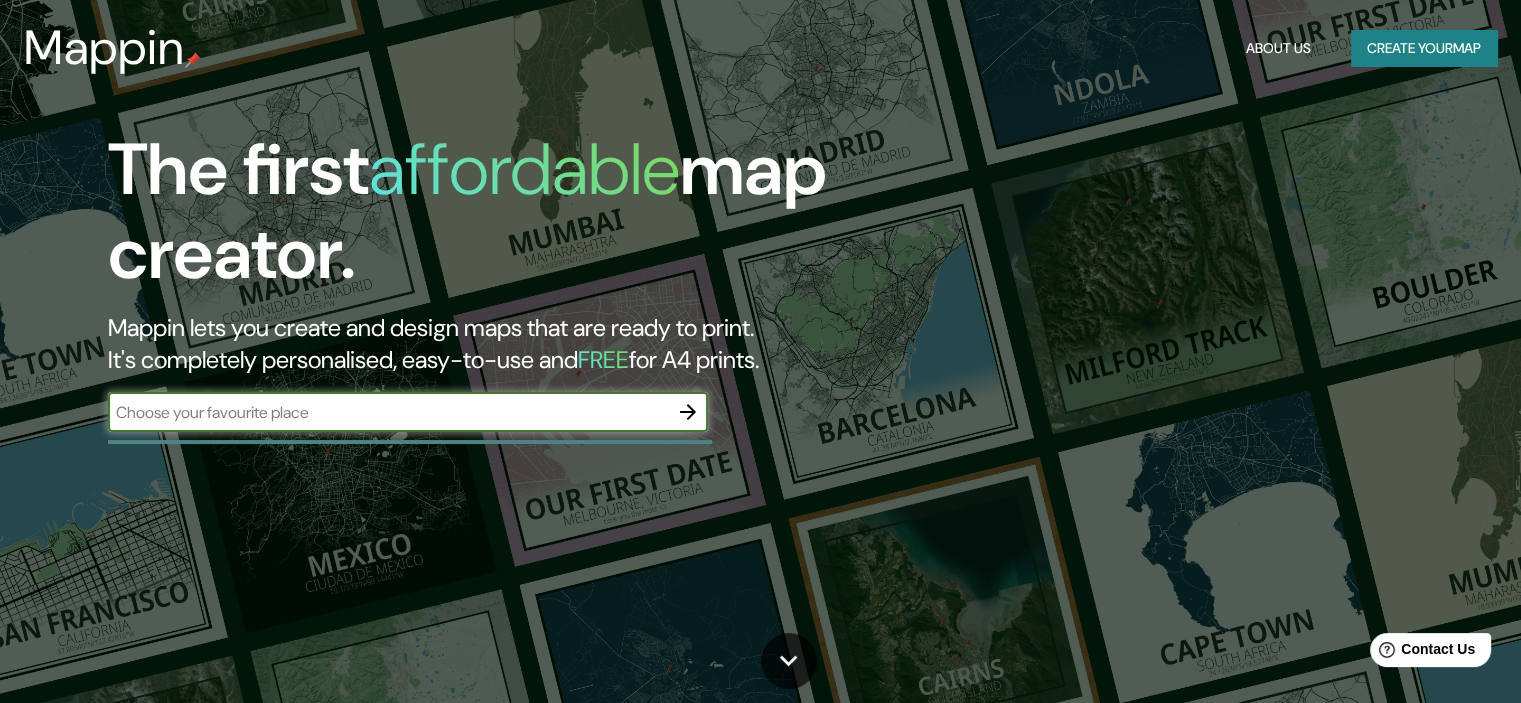 click at bounding box center (388, 412) 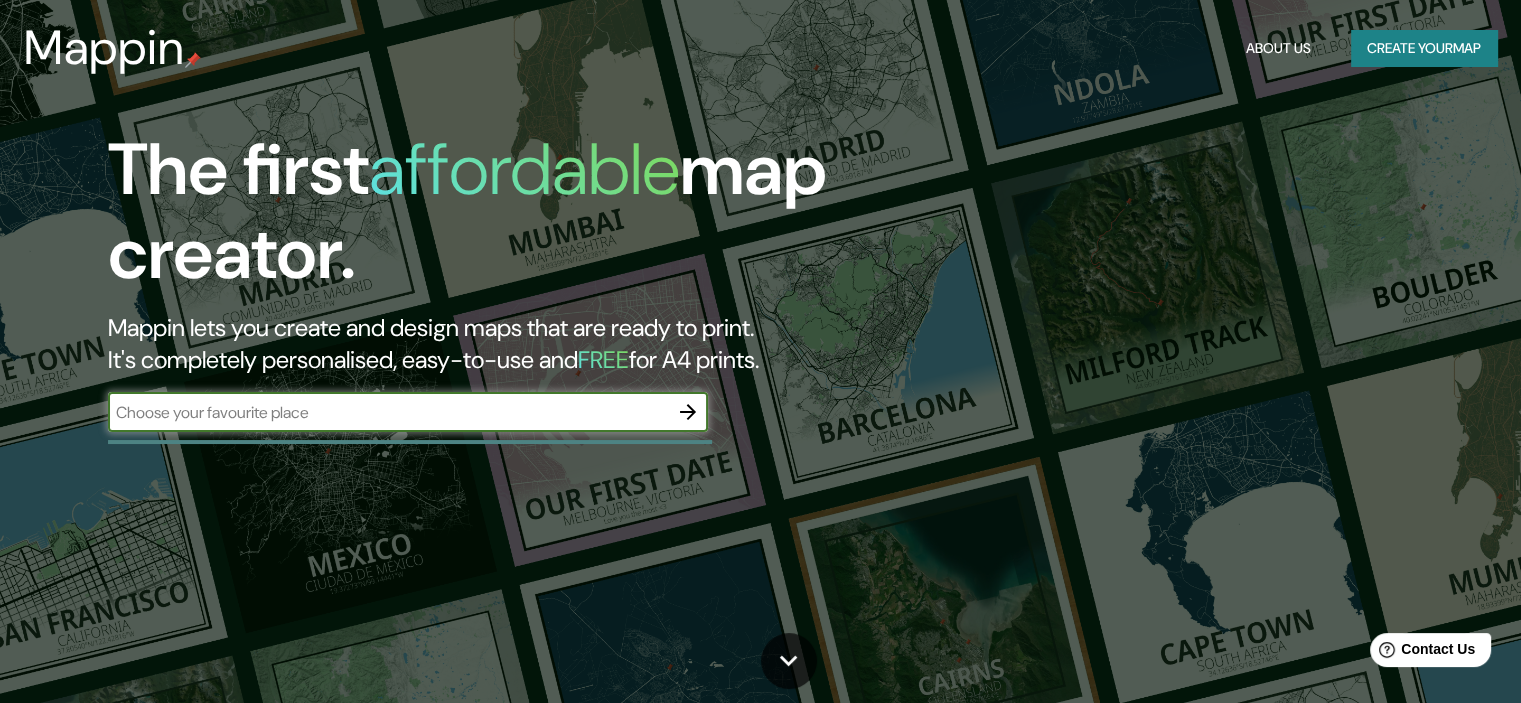 click at bounding box center (388, 412) 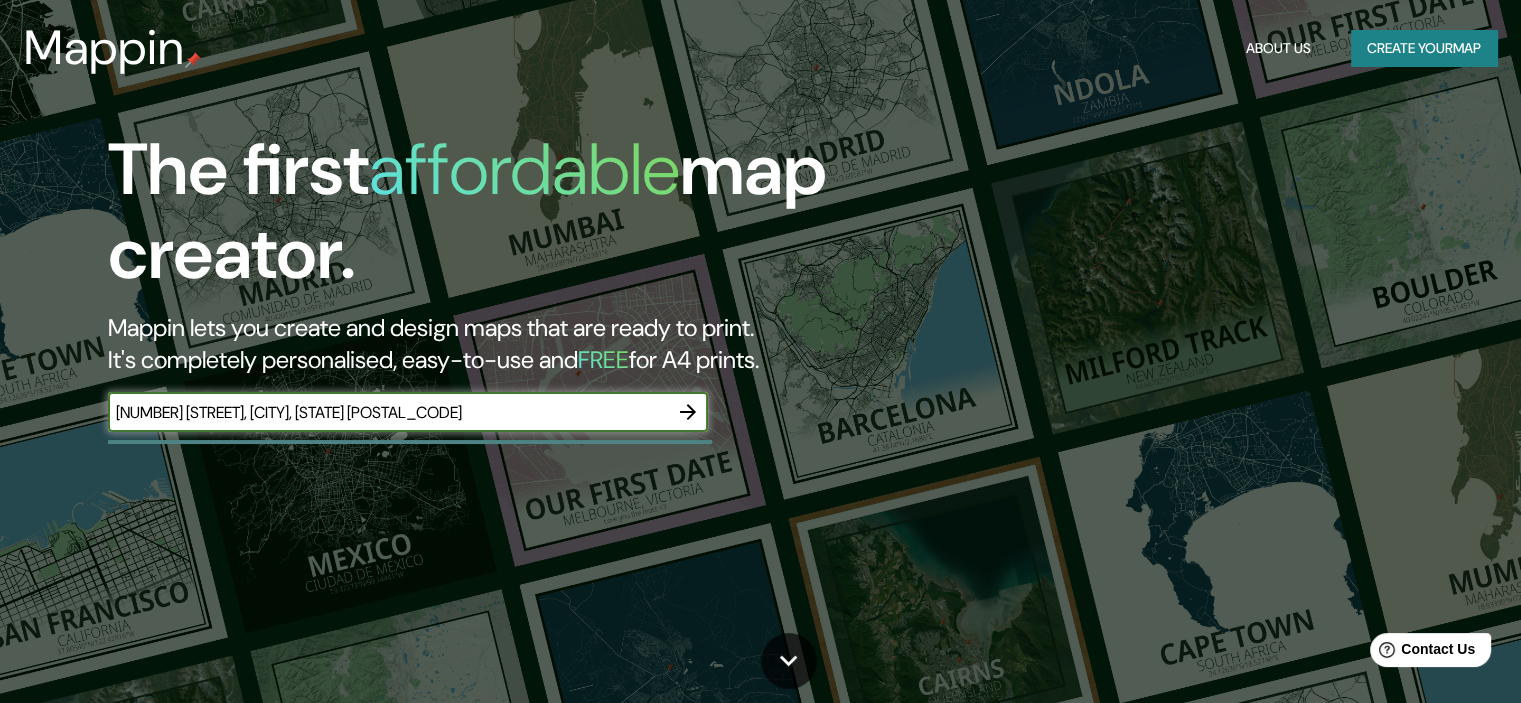 type on "[NUMBER] [STREET], [CITY], [STATE] [POSTAL_CODE]" 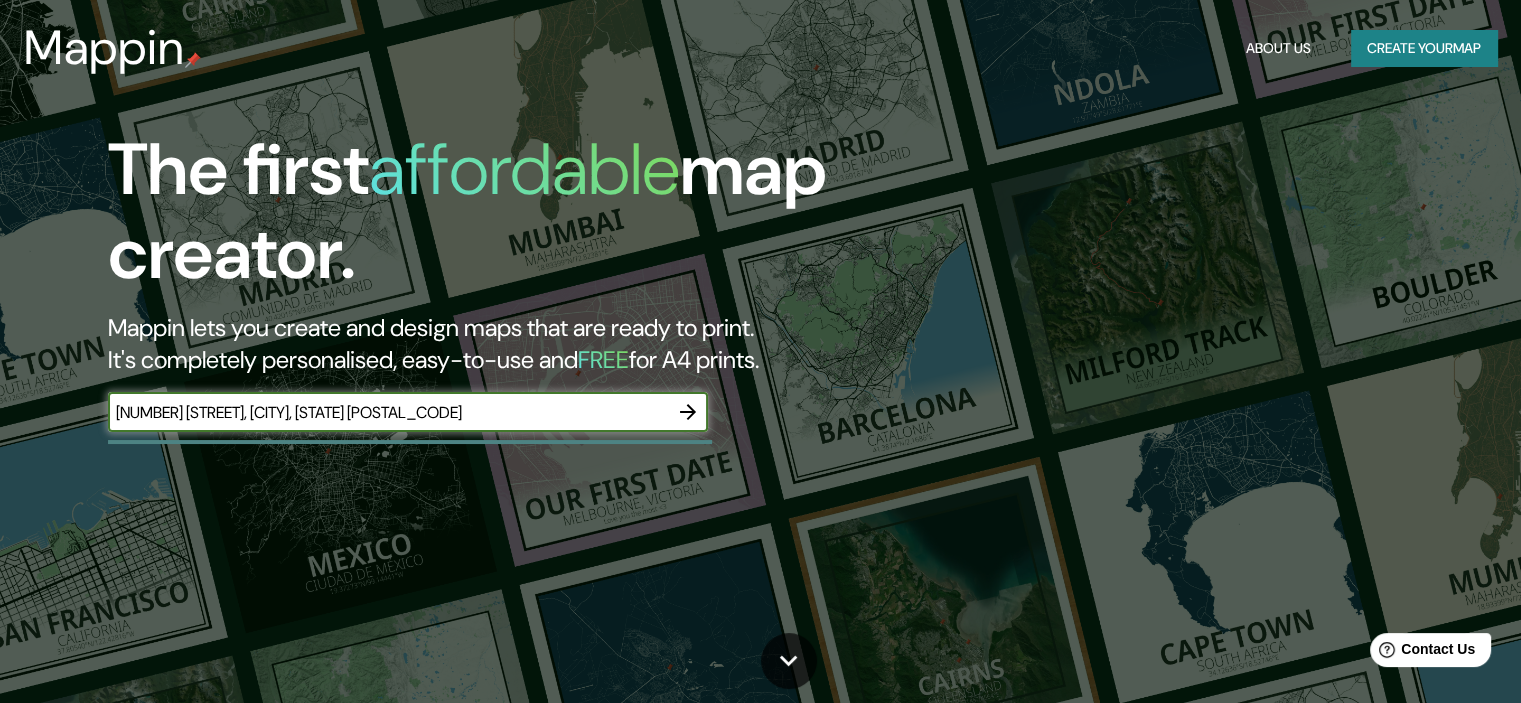 click 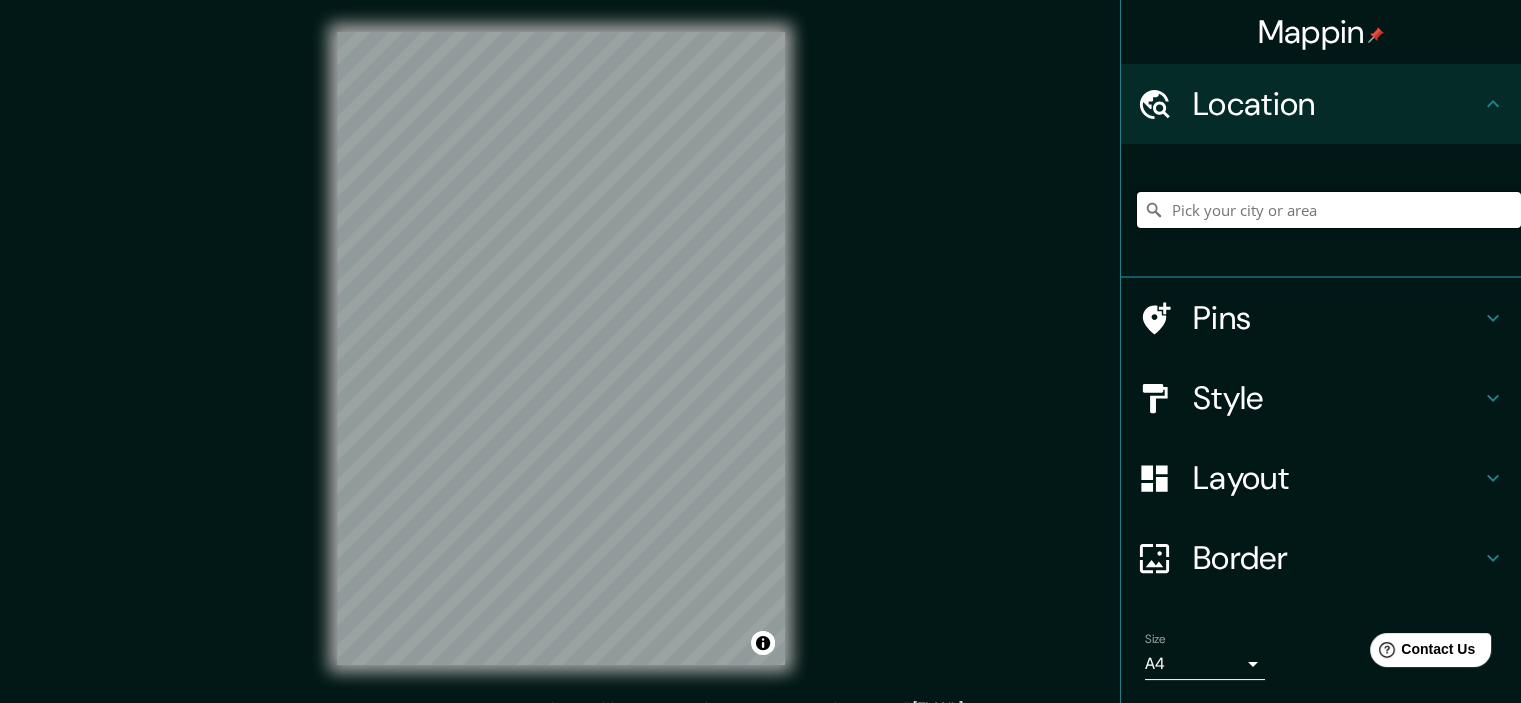 click at bounding box center [1329, 210] 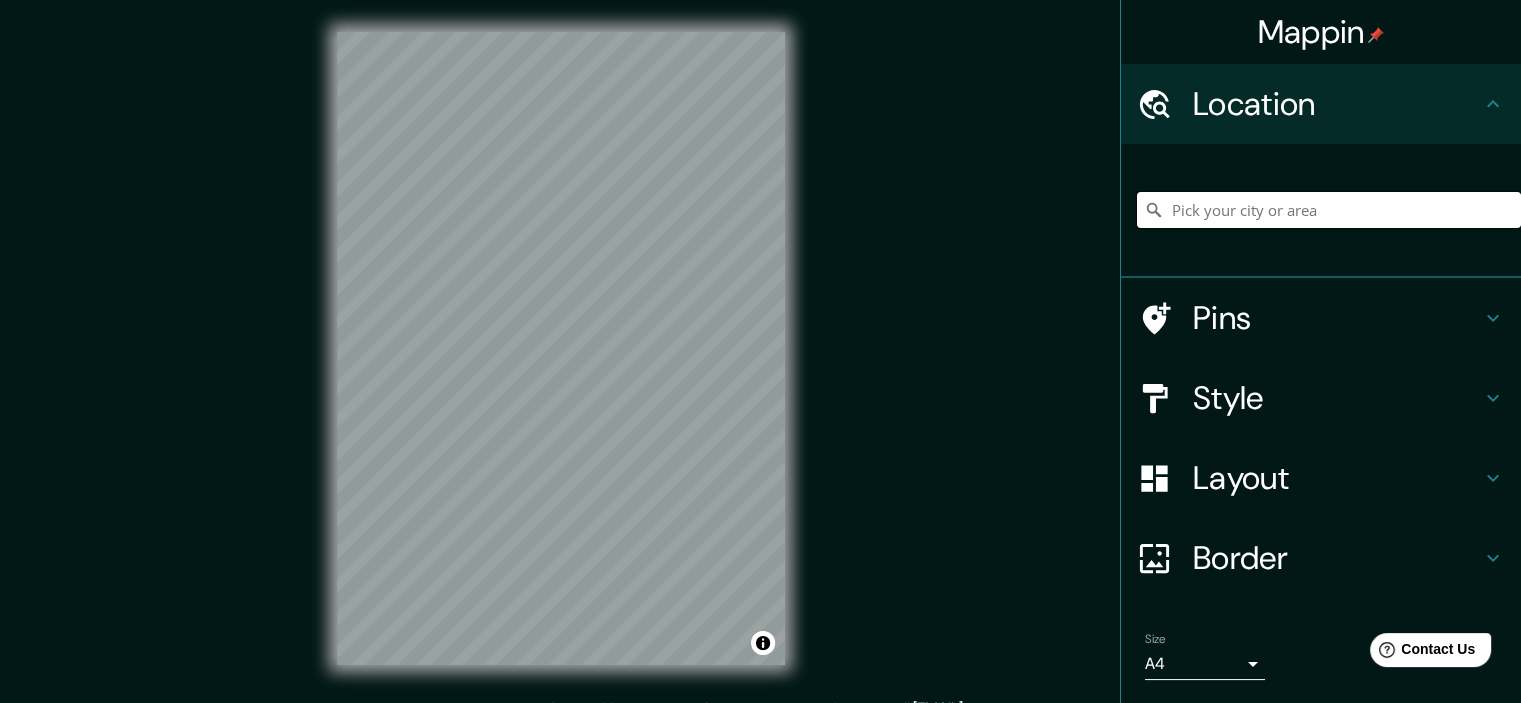 paste on "[NUMBER] [STREET], [CITY], [STATE] [POSTAL_CODE]" 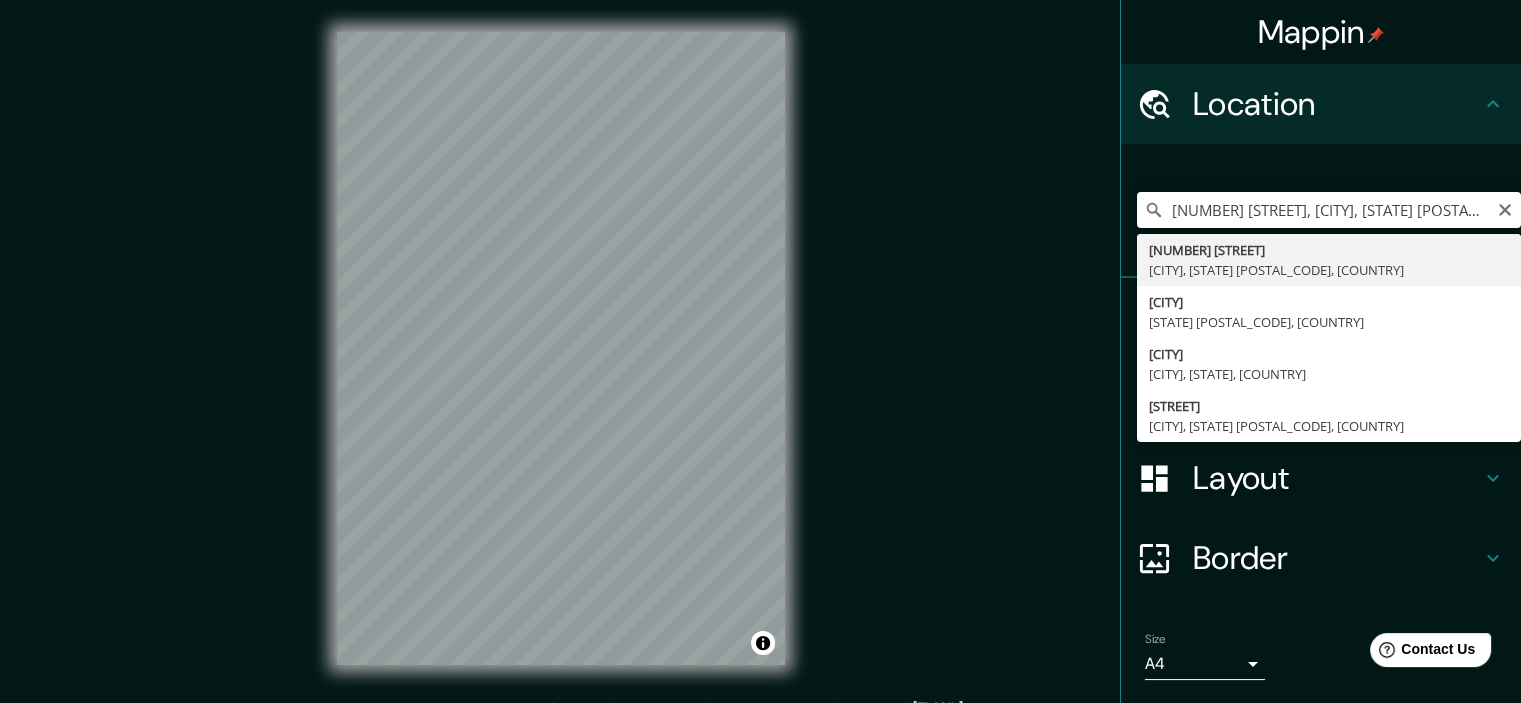 type on "[NUMBER] [STREET], [CITY], [STATE] [POSTAL_CODE], [COUNTRY]" 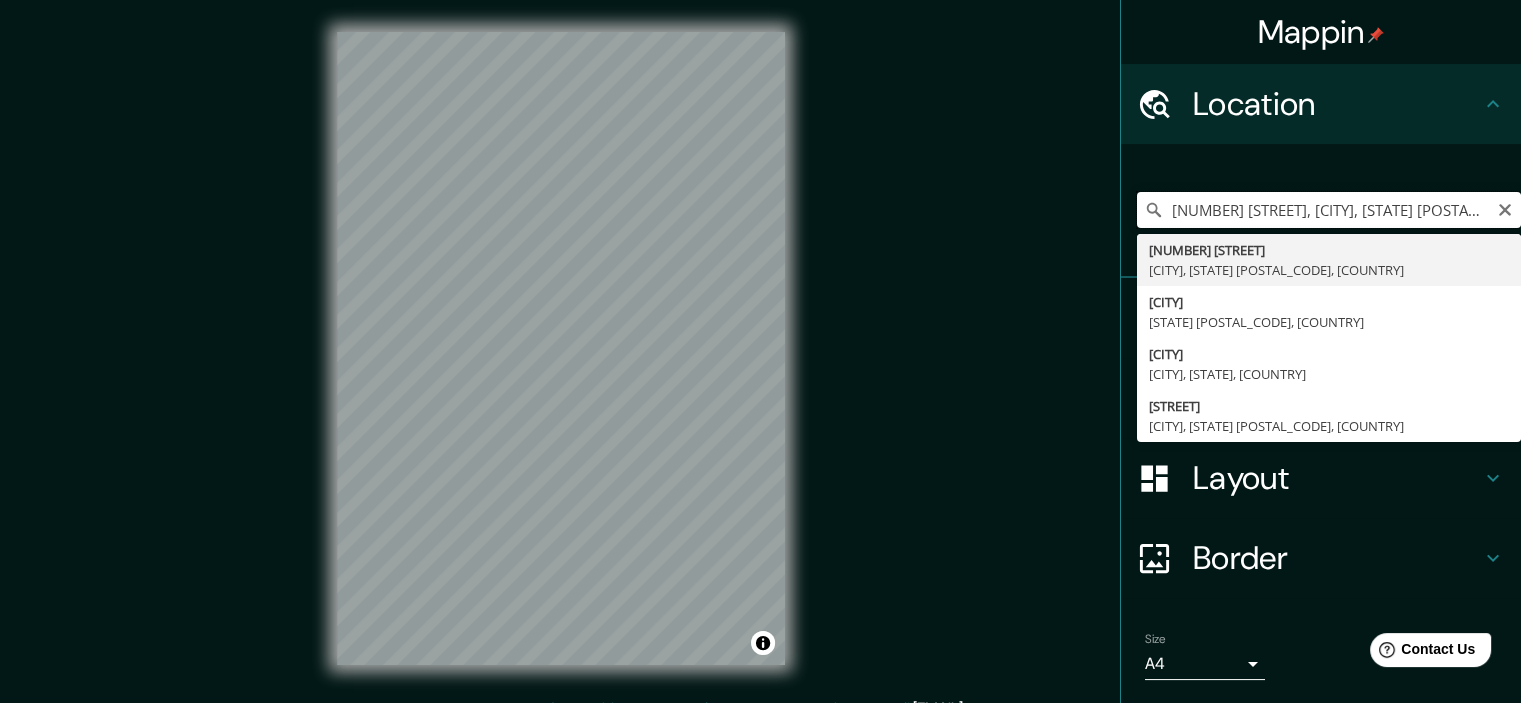 scroll, scrollTop: 0, scrollLeft: 0, axis: both 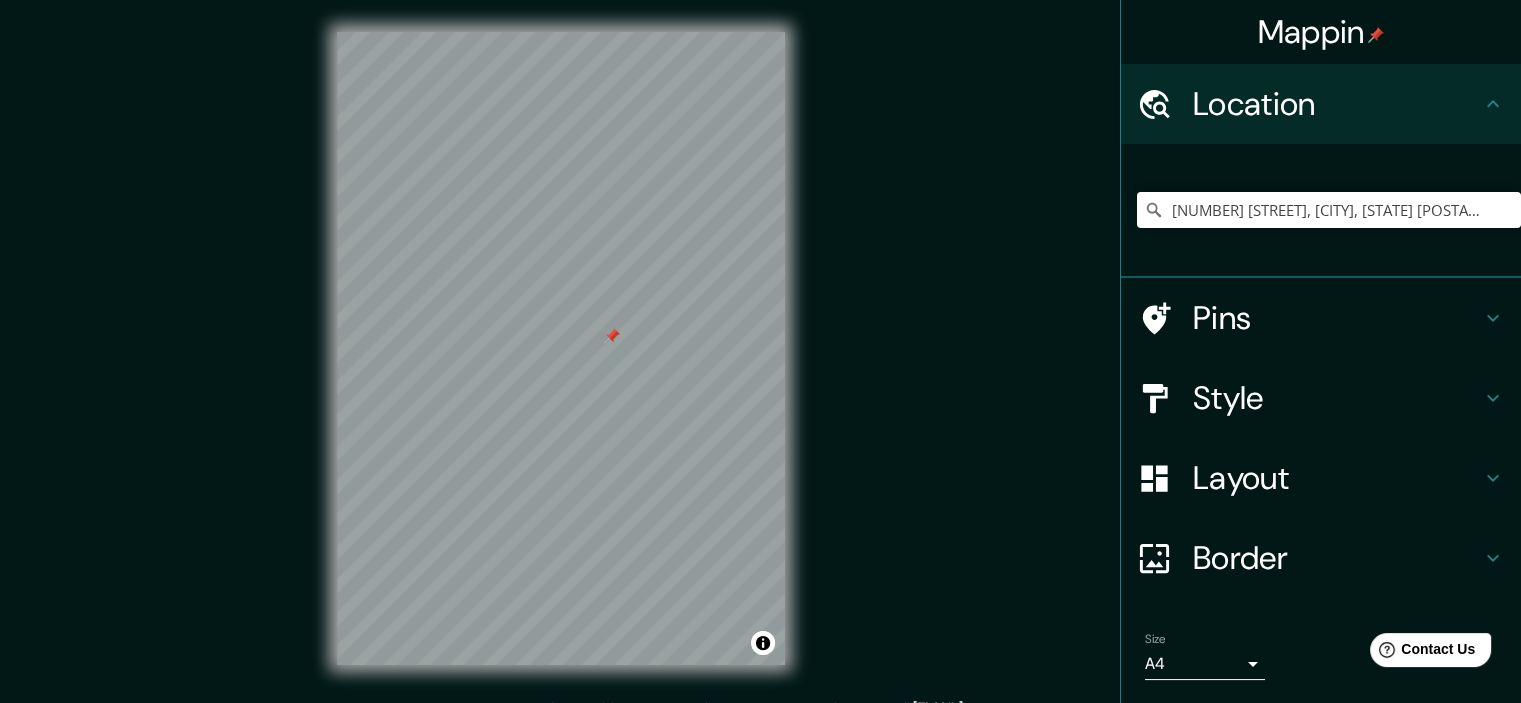 click on "Style" at bounding box center [1337, 398] 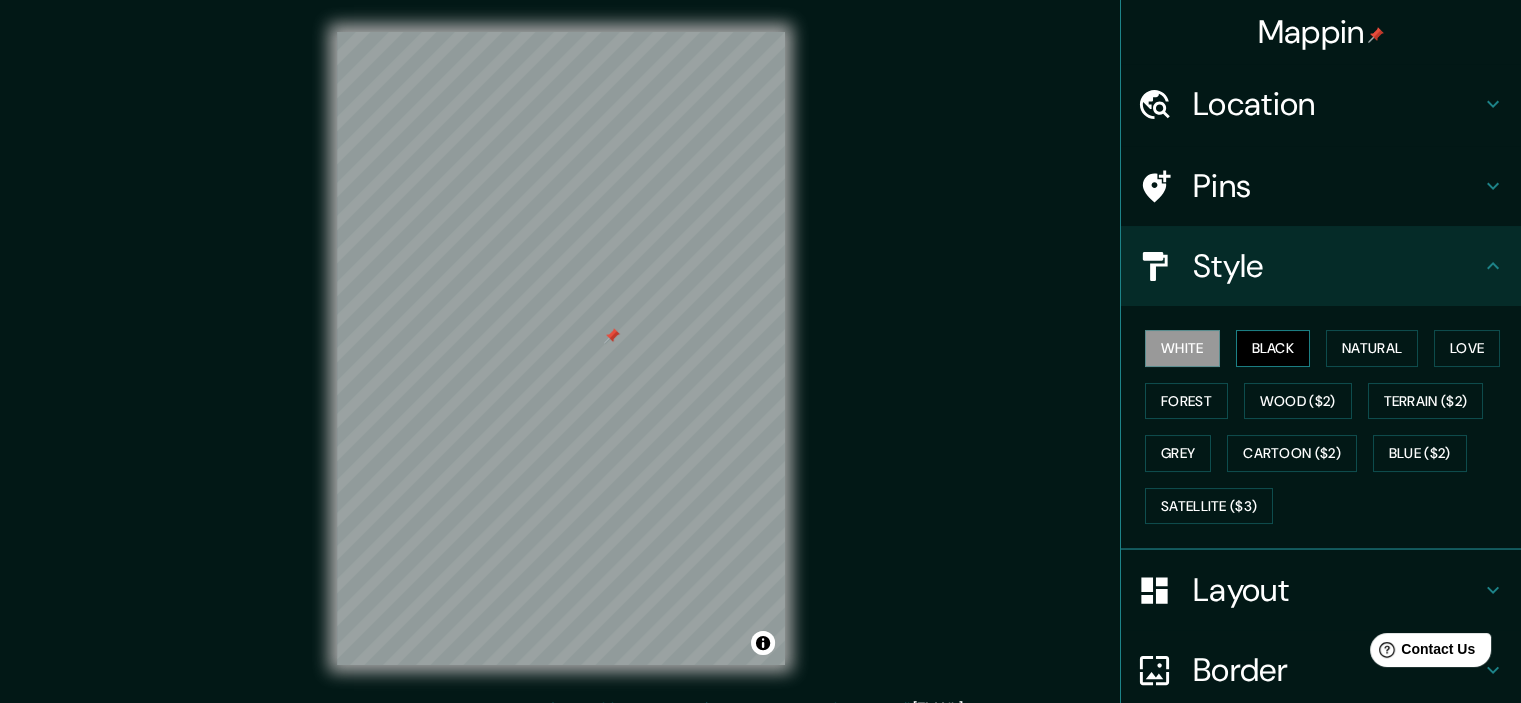 click on "Black" at bounding box center [1273, 348] 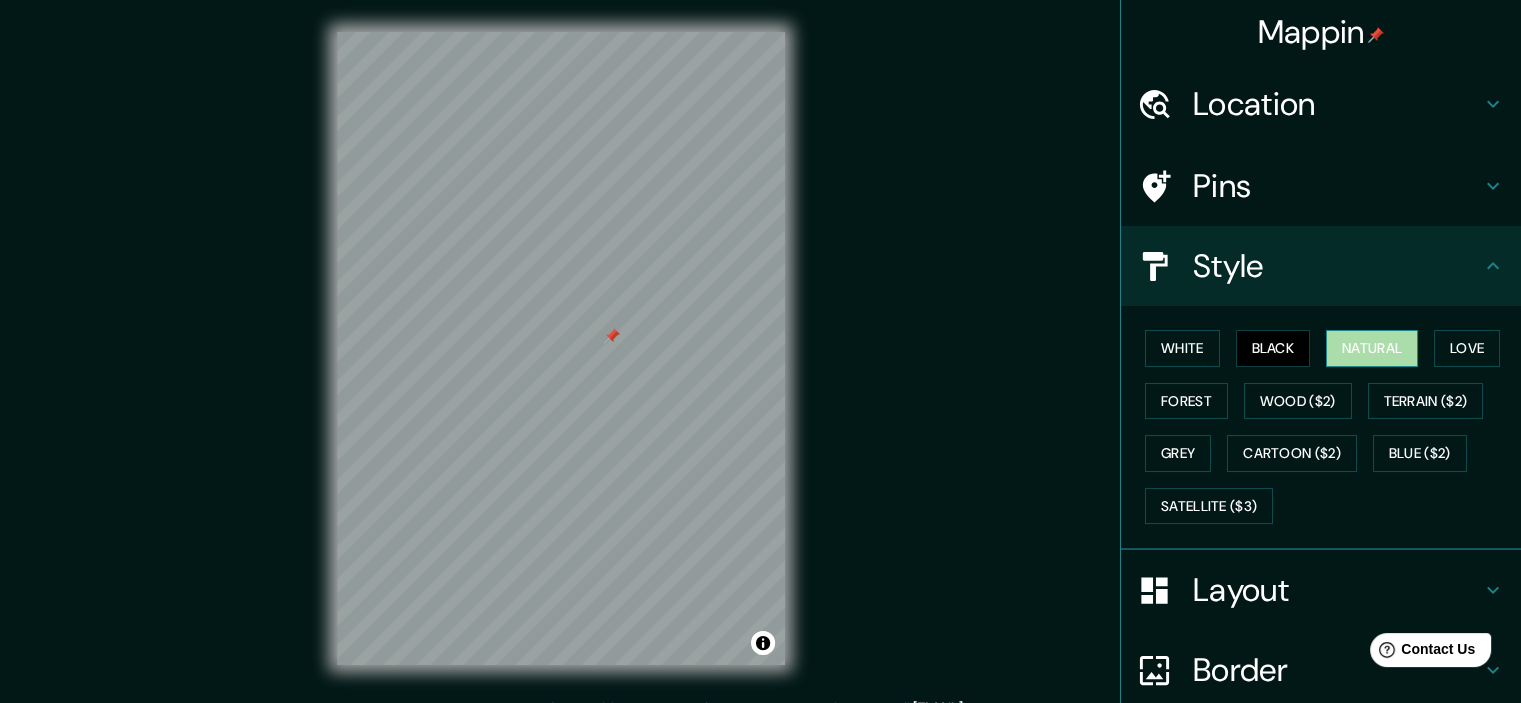 click on "Natural" at bounding box center (1372, 348) 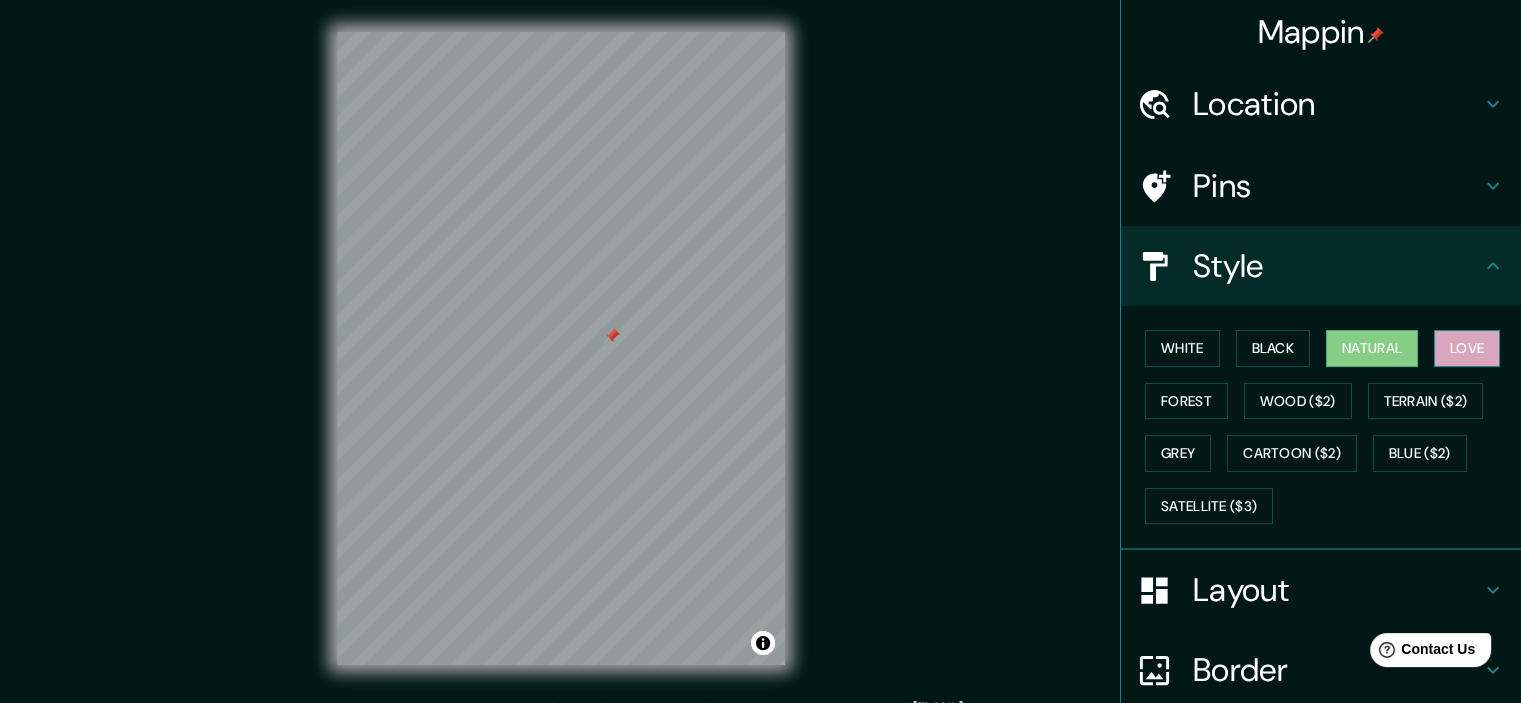 click on "Love" at bounding box center [1467, 348] 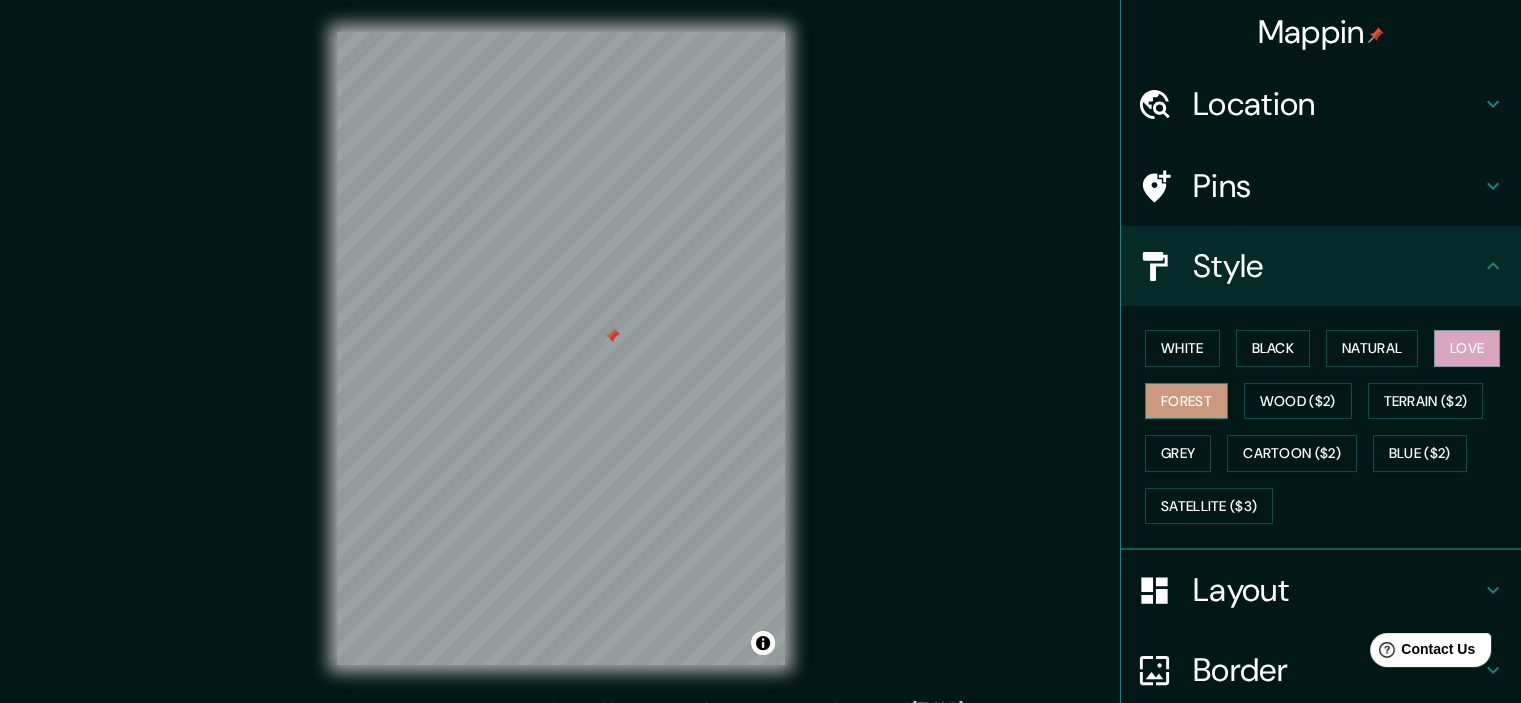click on "Forest" at bounding box center (1186, 401) 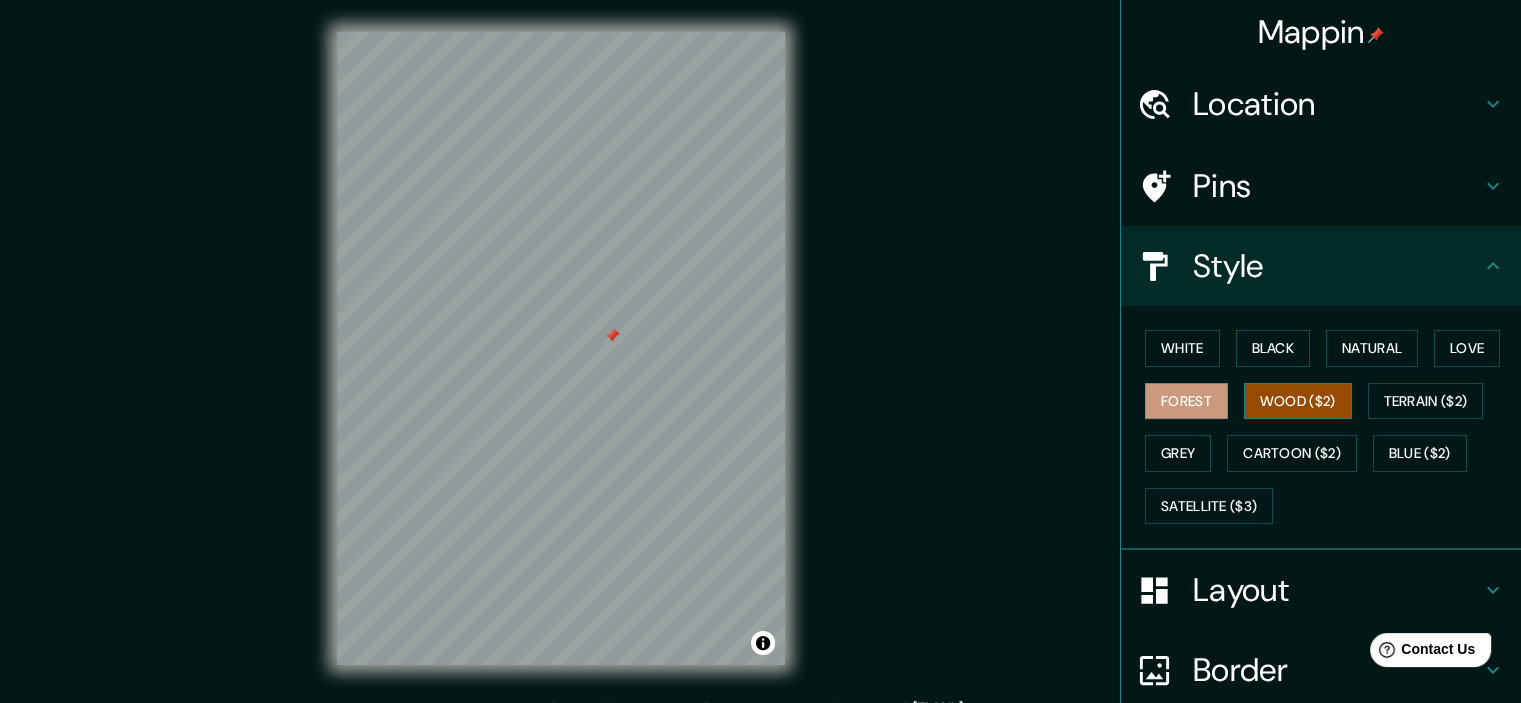 click on "Wood ($2)" at bounding box center (1298, 401) 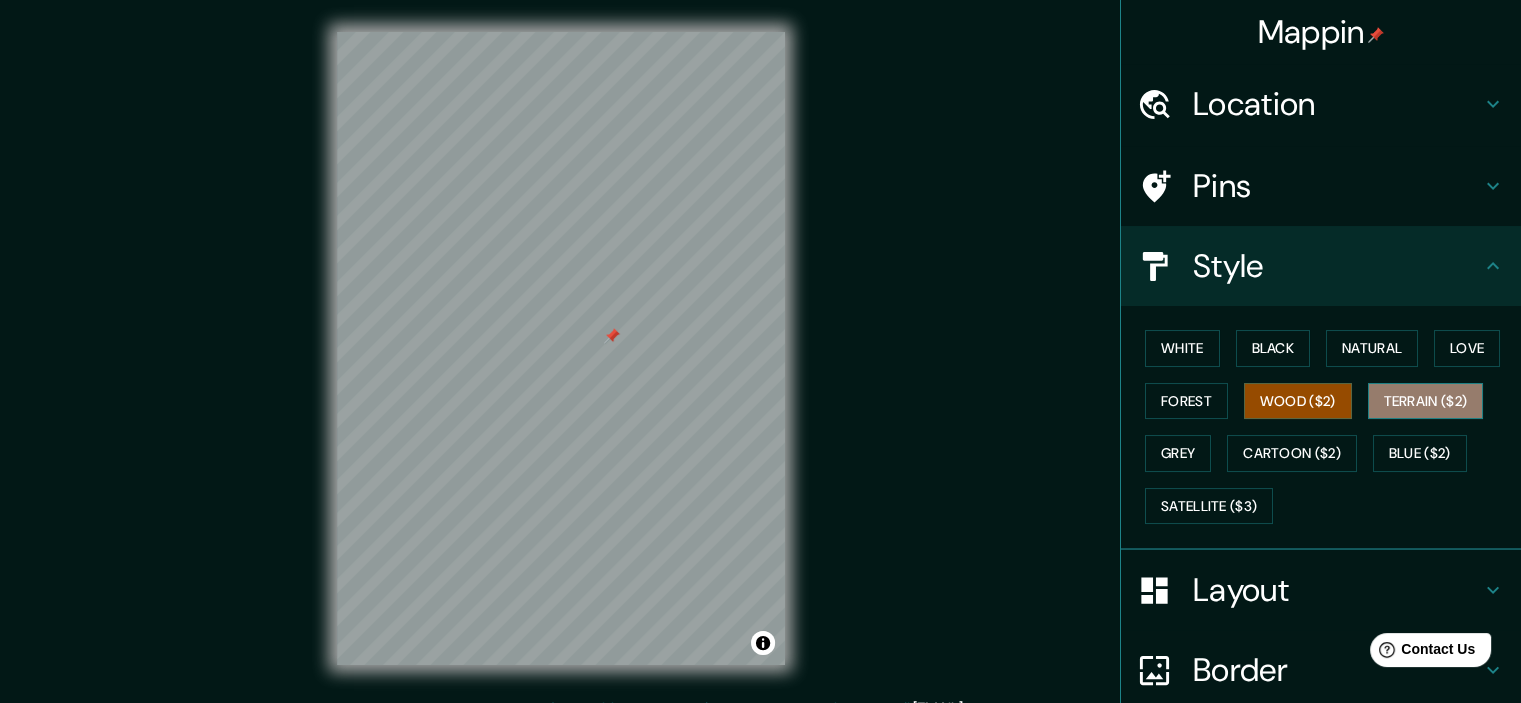 click on "Terrain ($2)" at bounding box center (1426, 401) 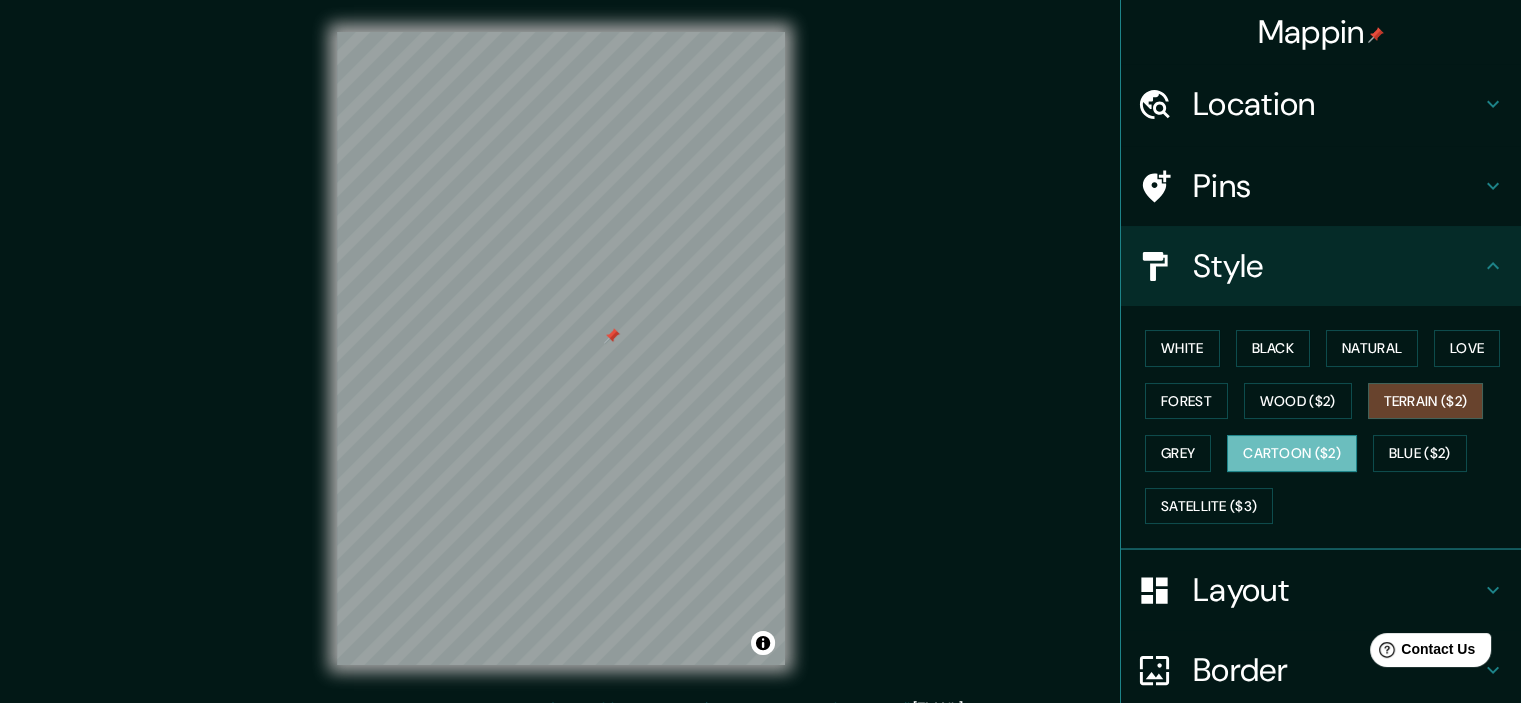 click on "Cartoon ($2)" at bounding box center [1292, 453] 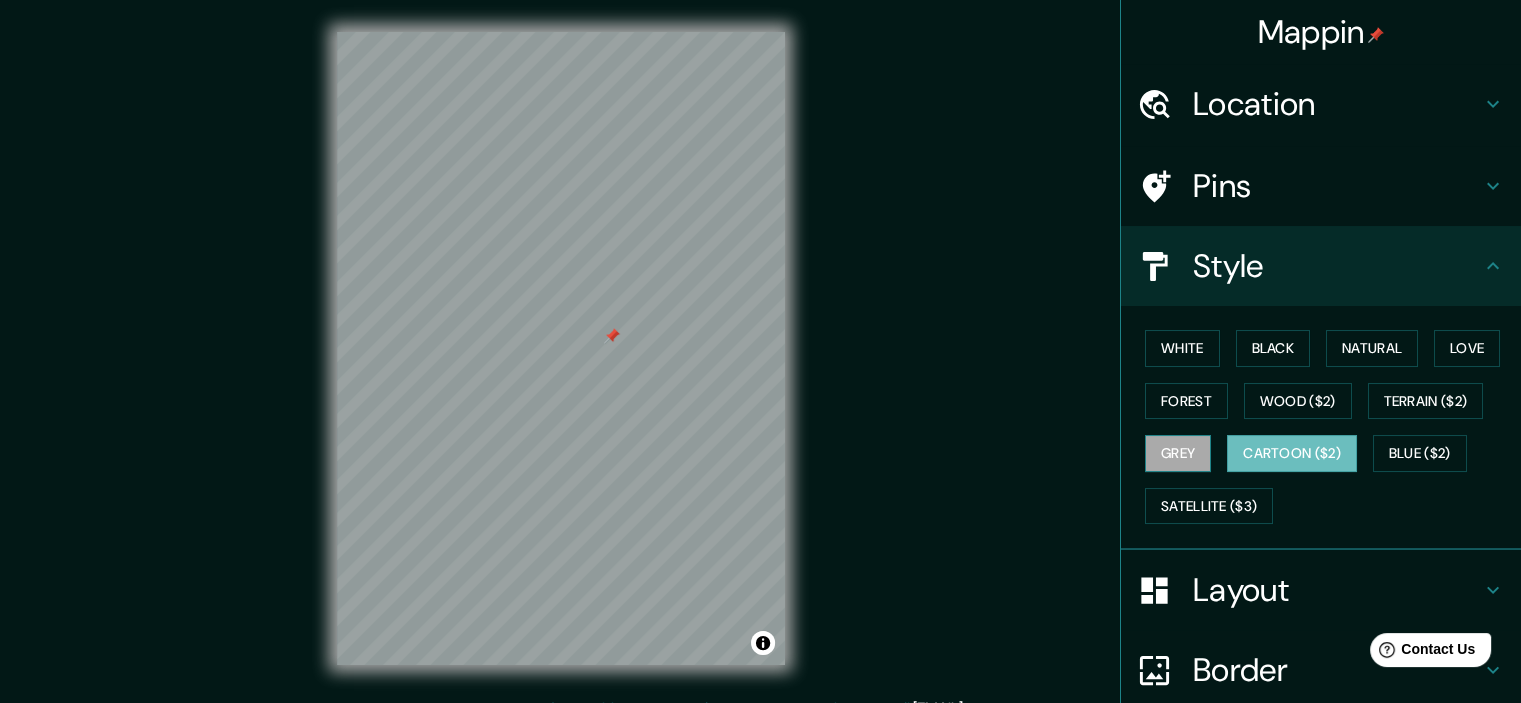 click on "Grey" at bounding box center [1178, 453] 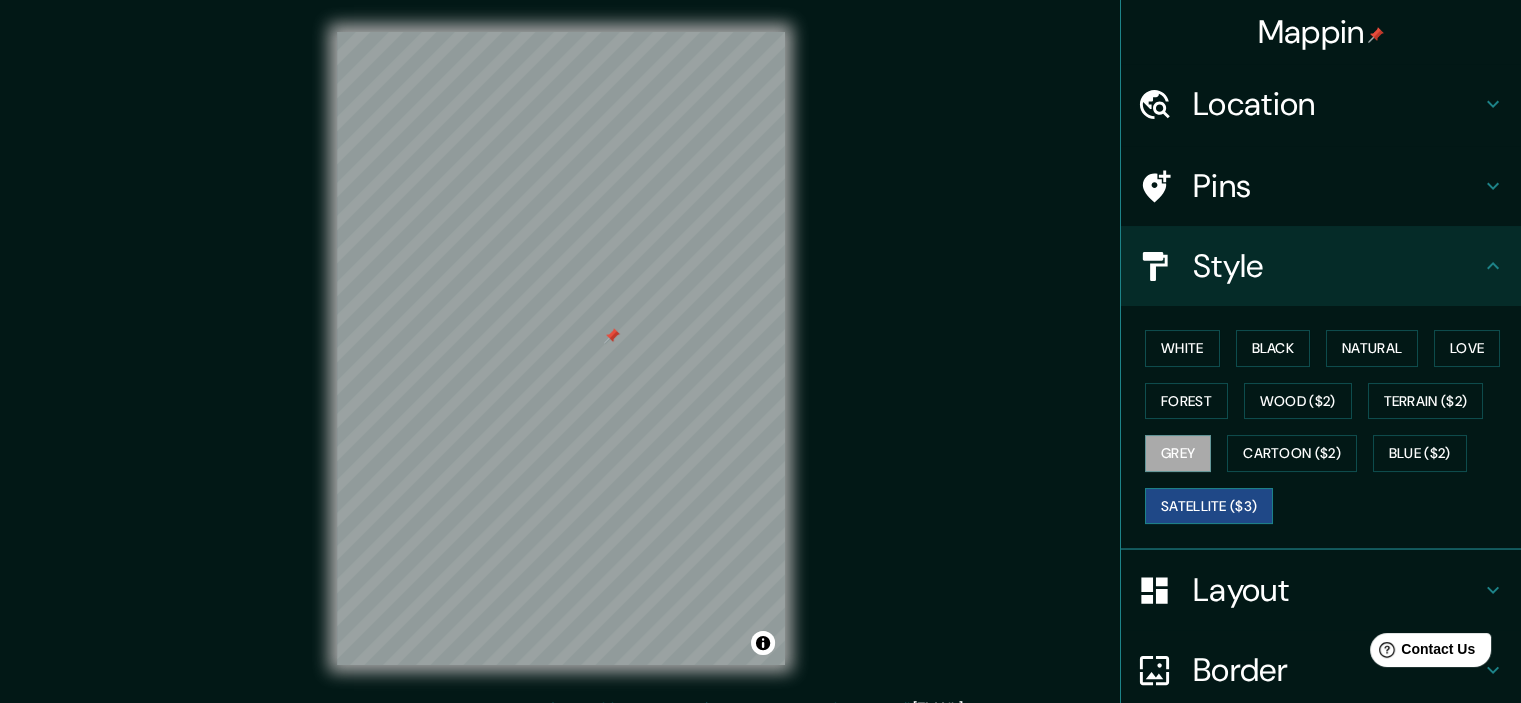 click on "Satellite ($3)" at bounding box center (1209, 506) 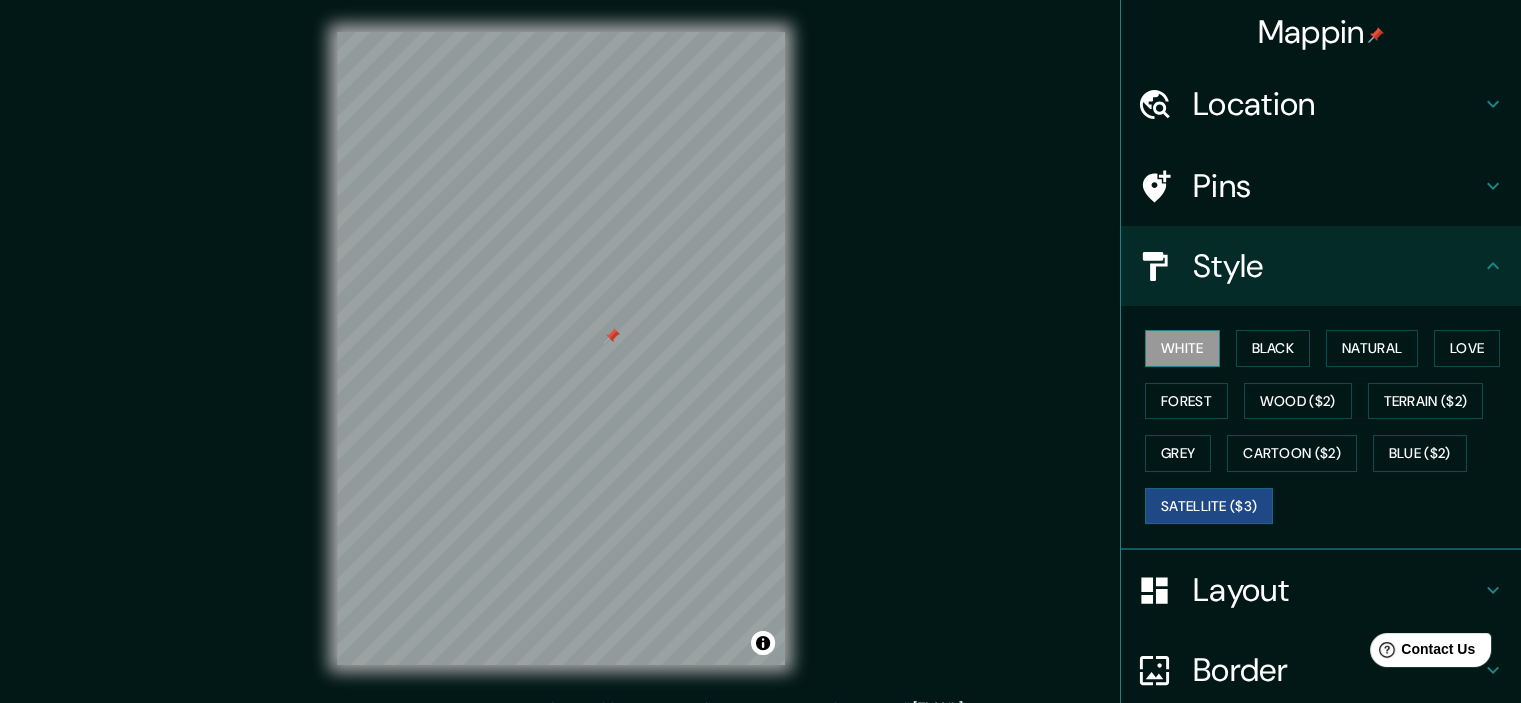 click on "White" at bounding box center (1182, 348) 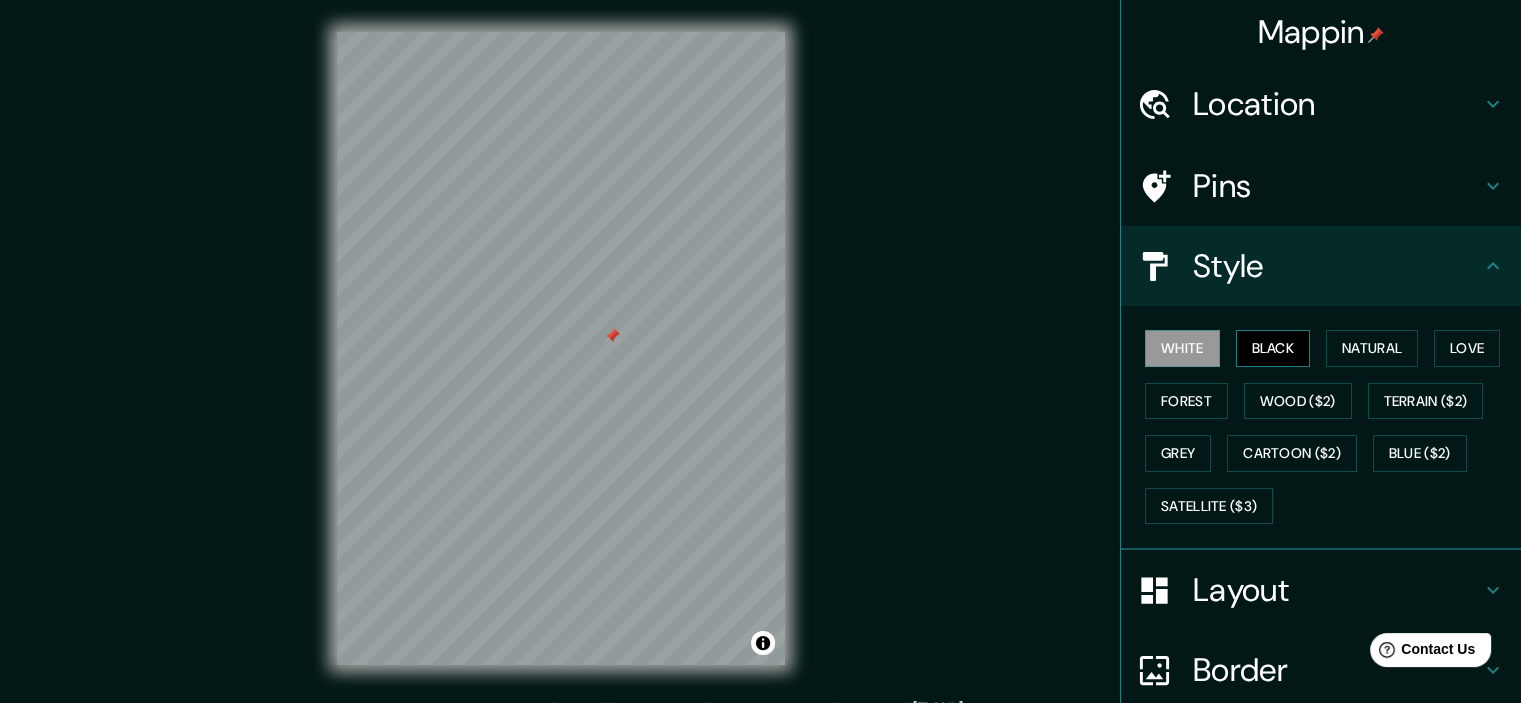 click on "Black" at bounding box center [1273, 348] 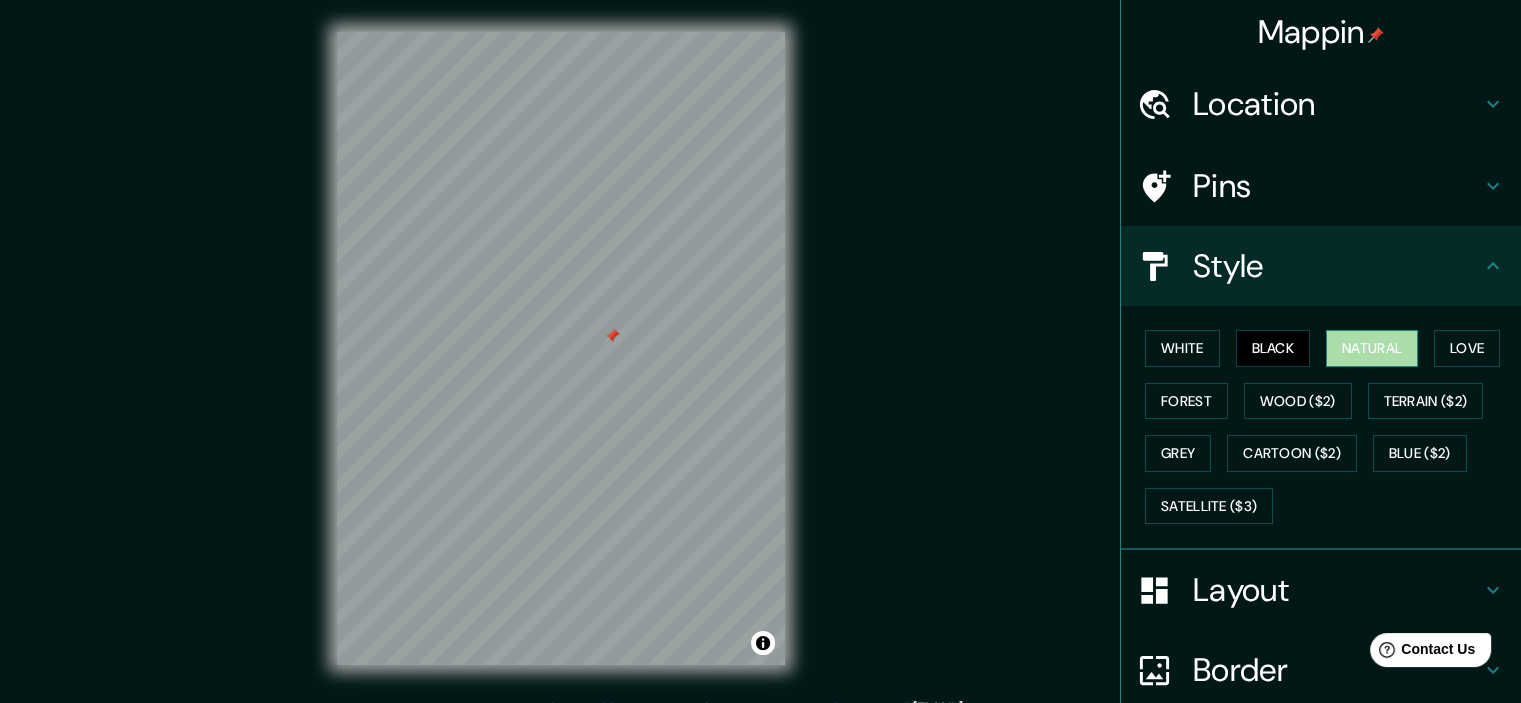 click on "Natural" at bounding box center (1372, 348) 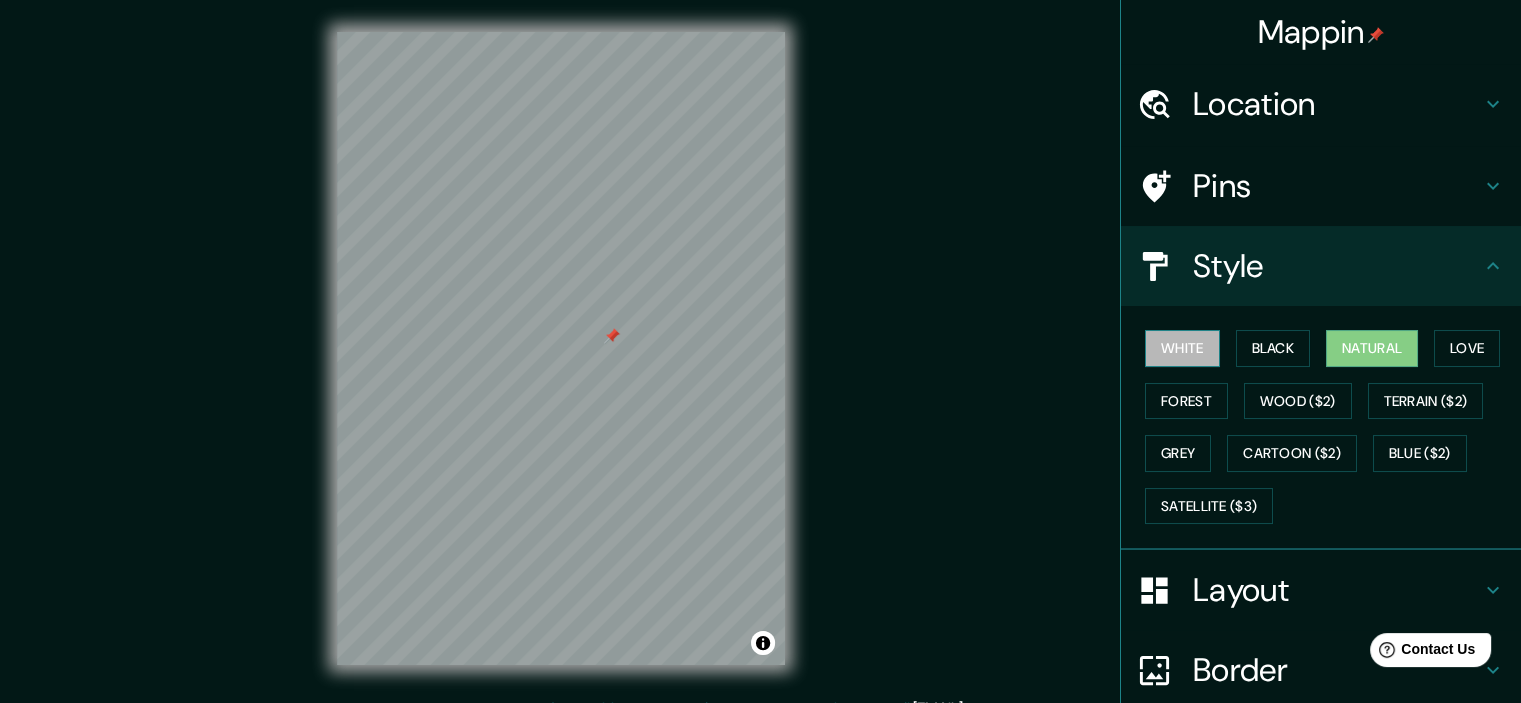 click on "White" at bounding box center (1182, 348) 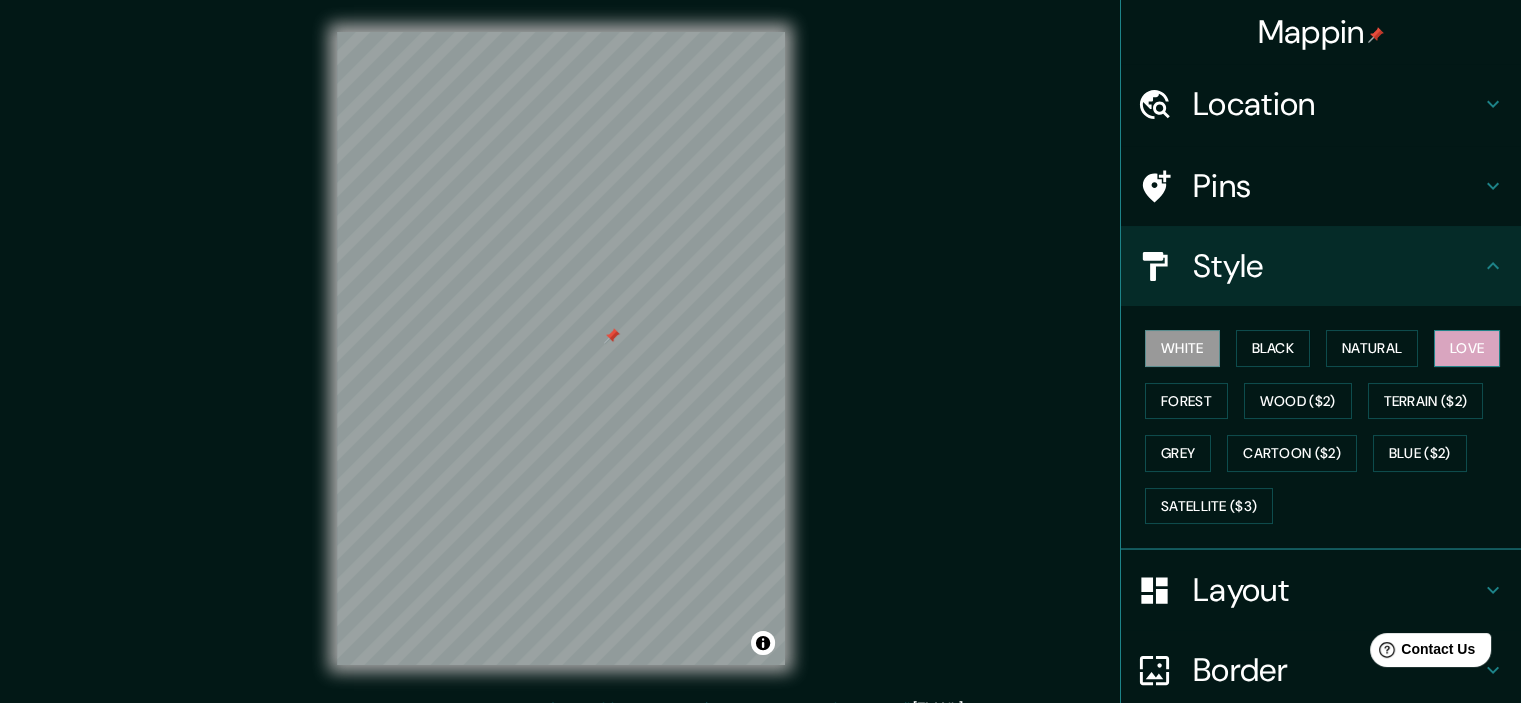 click on "Love" at bounding box center (1467, 348) 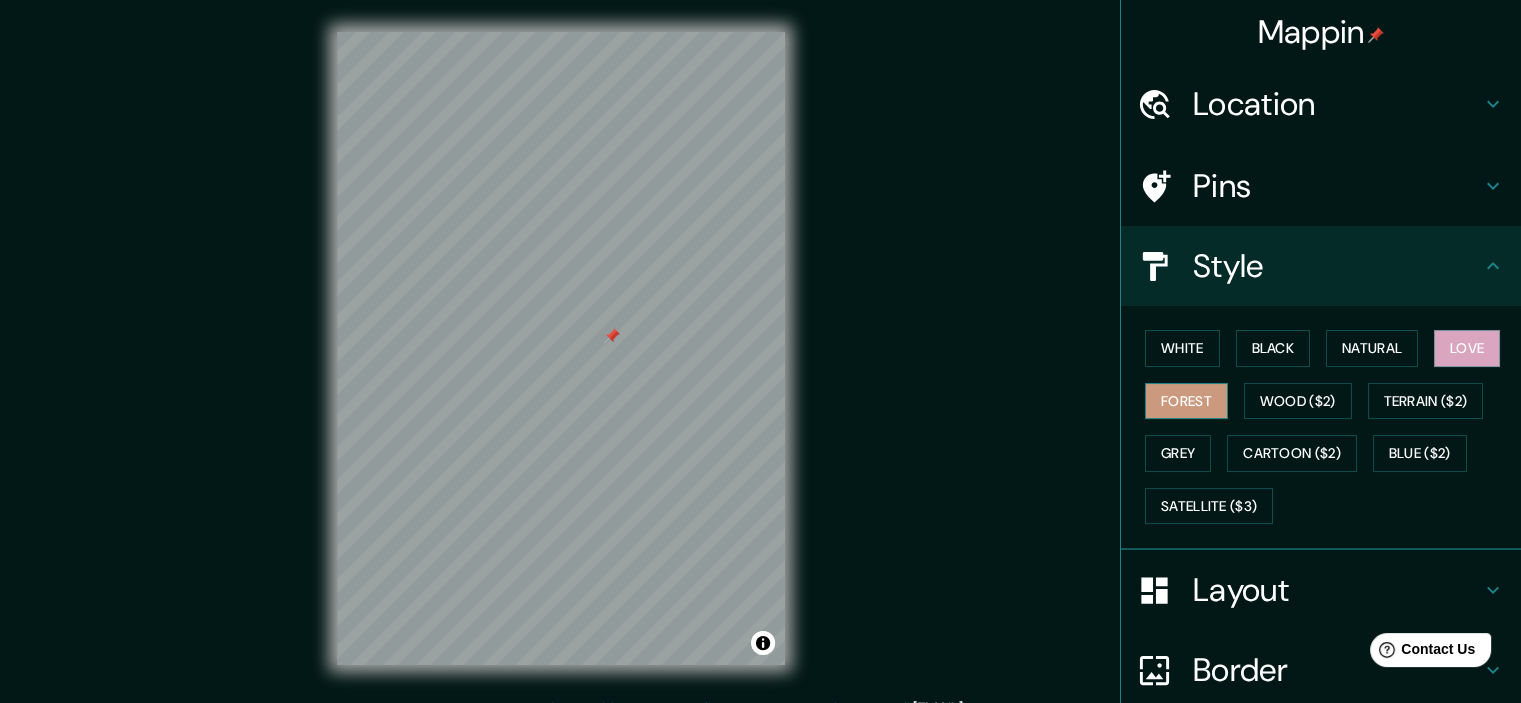 click on "Forest" at bounding box center [1186, 401] 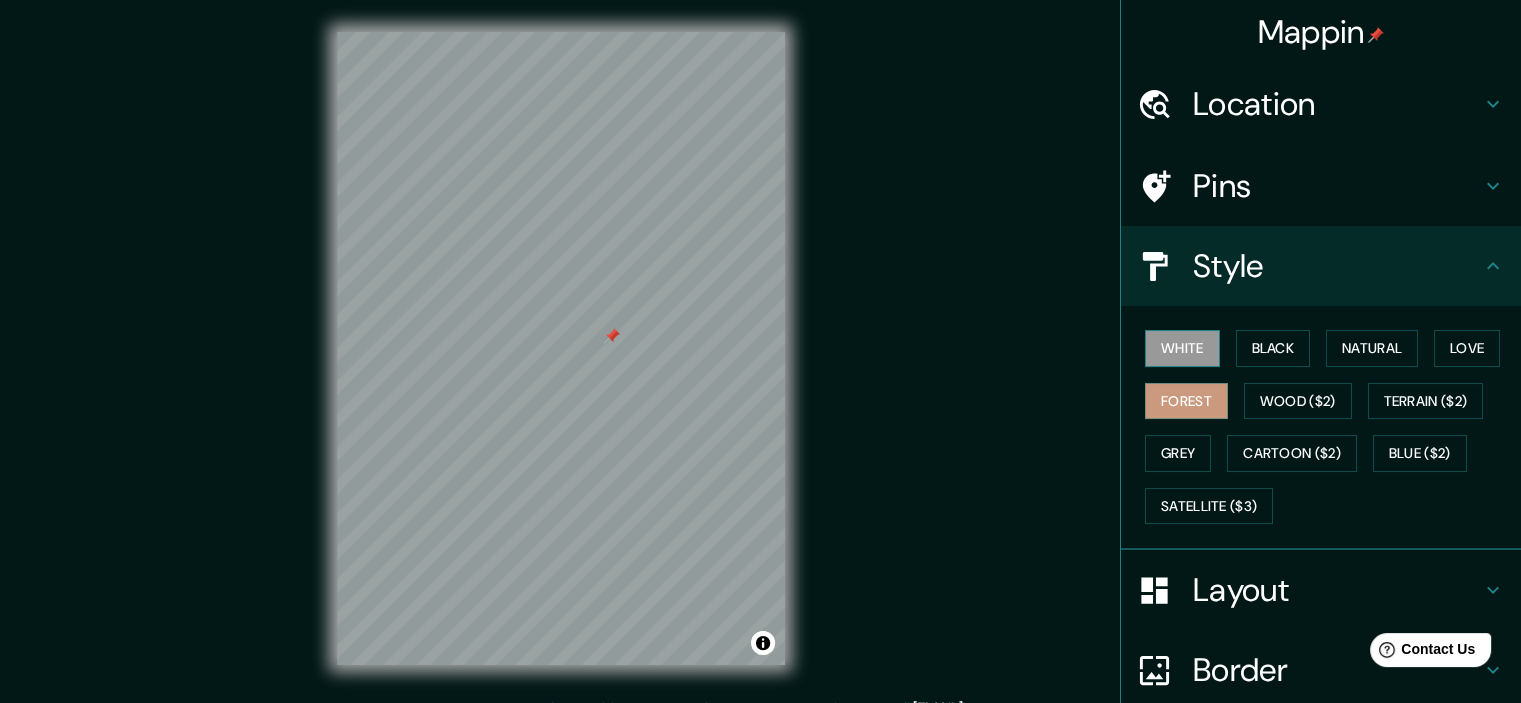 click on "White" at bounding box center [1182, 348] 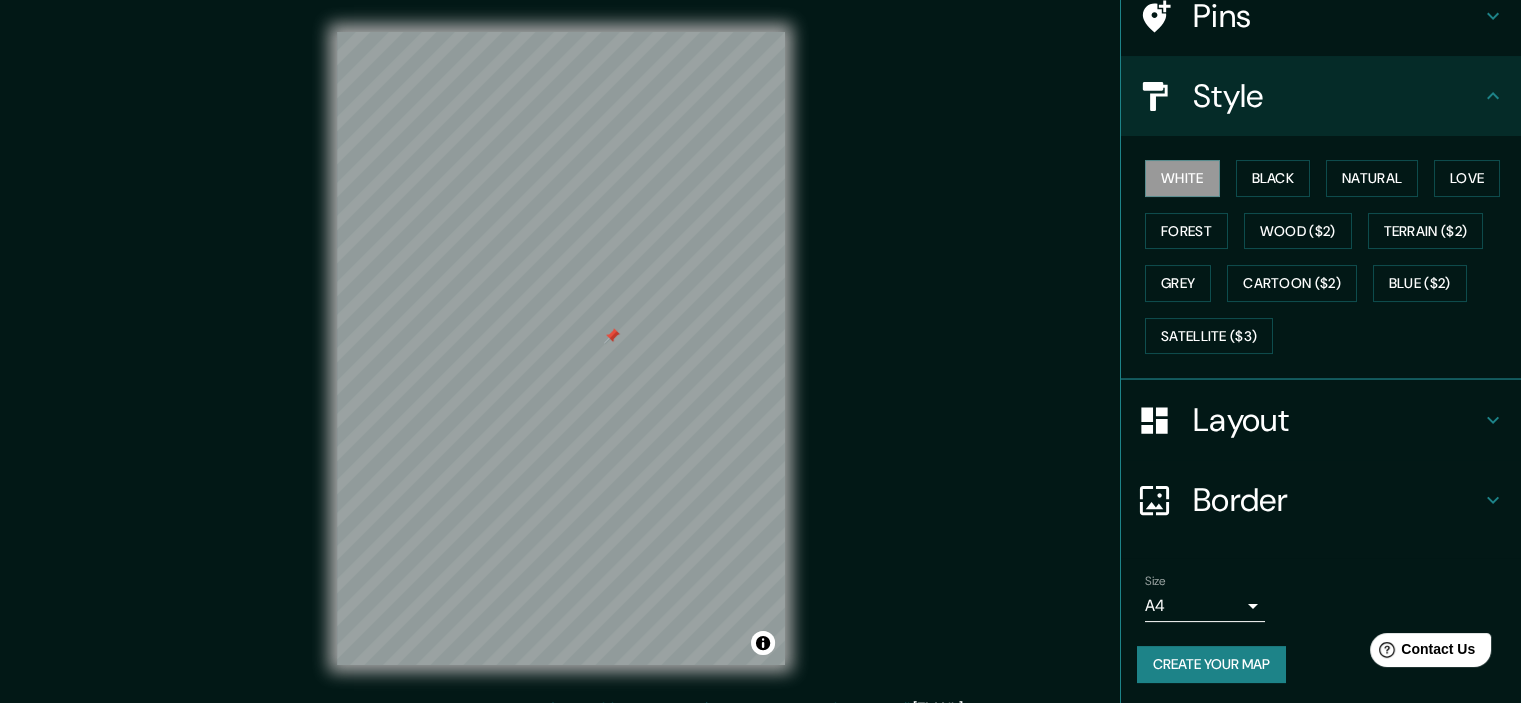 click on "Layout" at bounding box center (1337, 420) 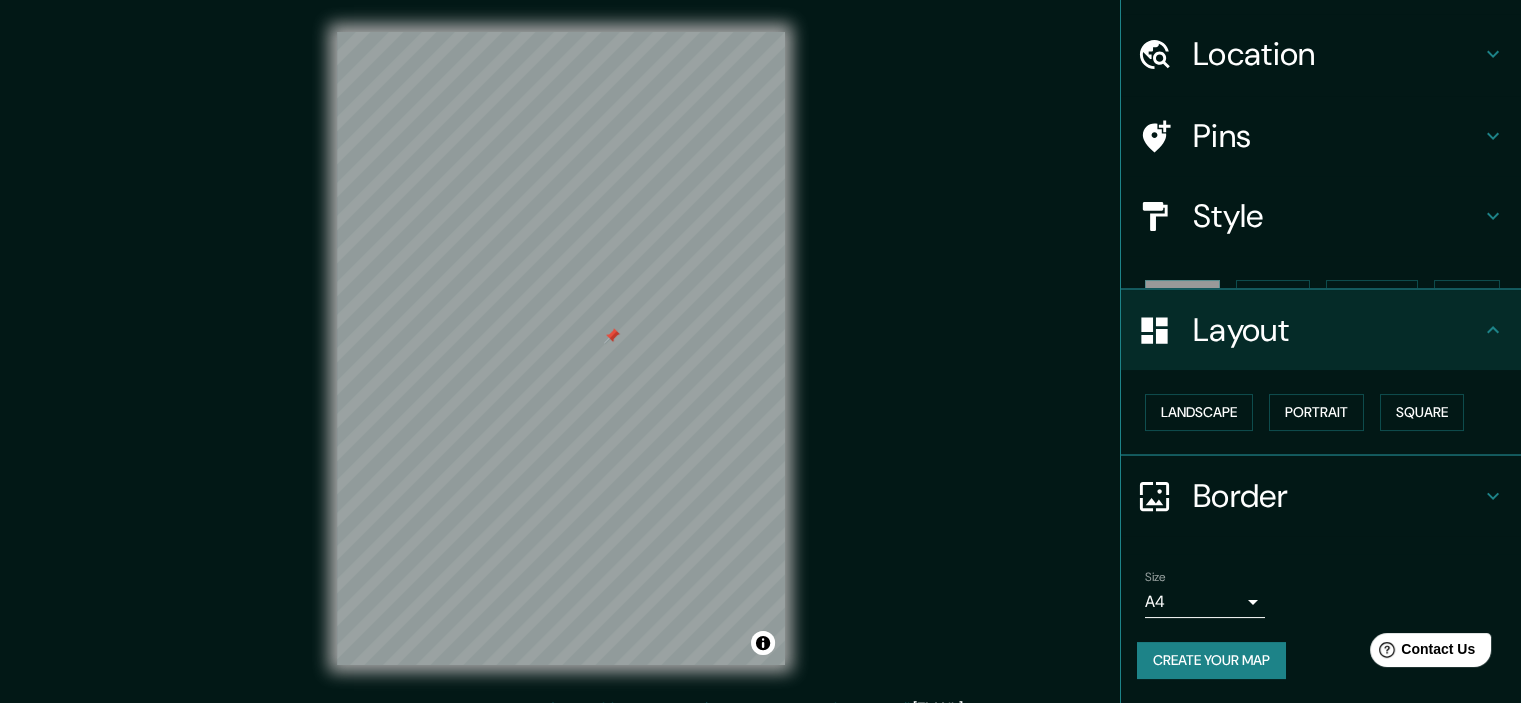 scroll, scrollTop: 14, scrollLeft: 0, axis: vertical 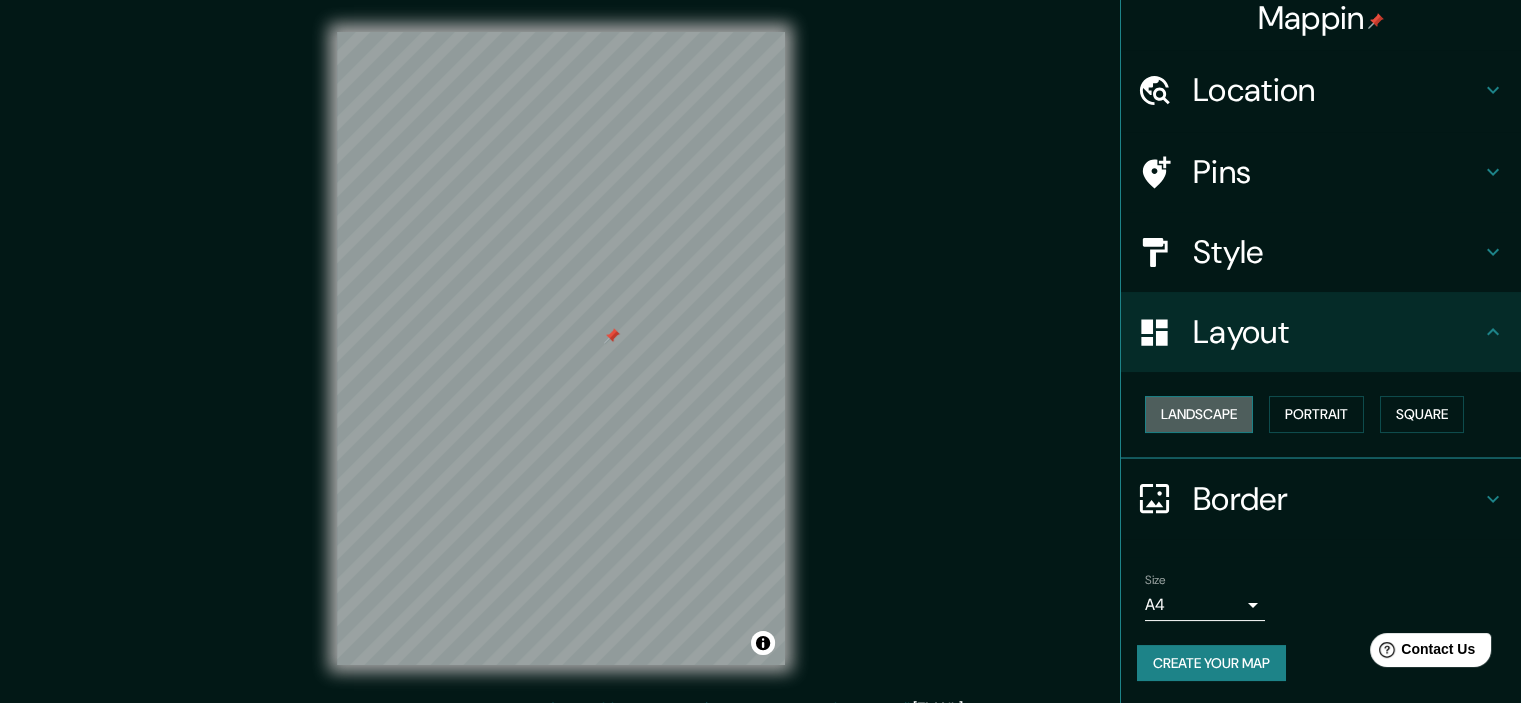 click on "Landscape" at bounding box center [1199, 414] 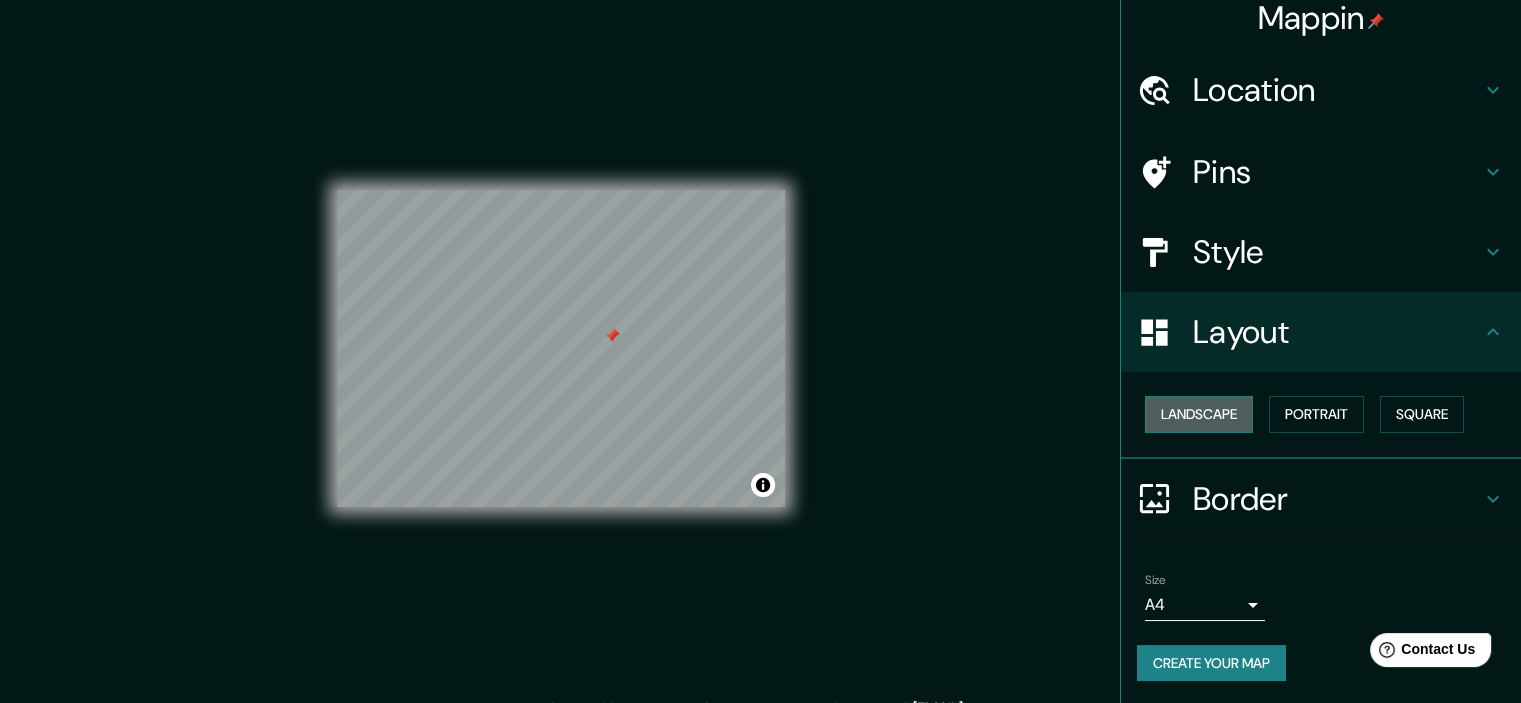 click on "Landscape" at bounding box center [1199, 414] 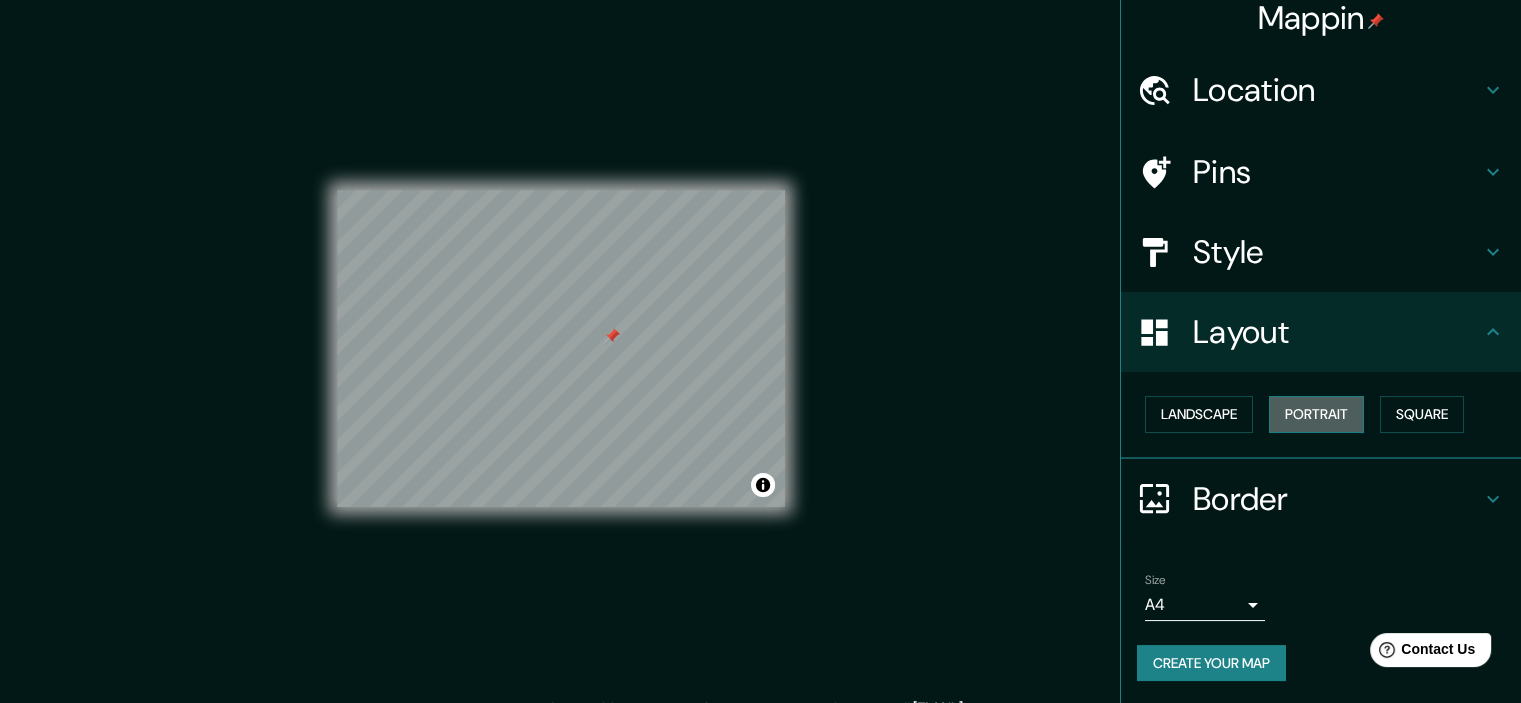 click on "Portrait" at bounding box center [1316, 414] 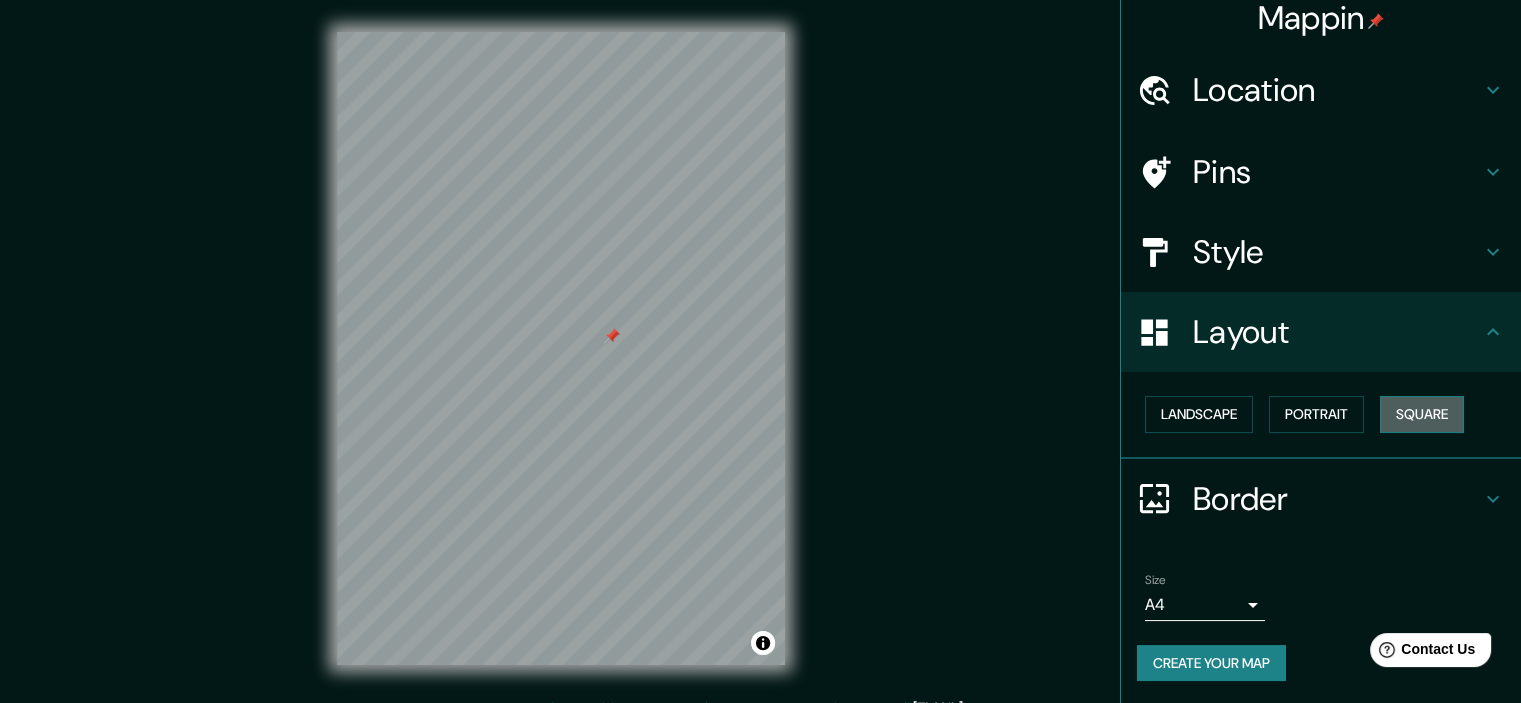 click on "Square" at bounding box center [1422, 414] 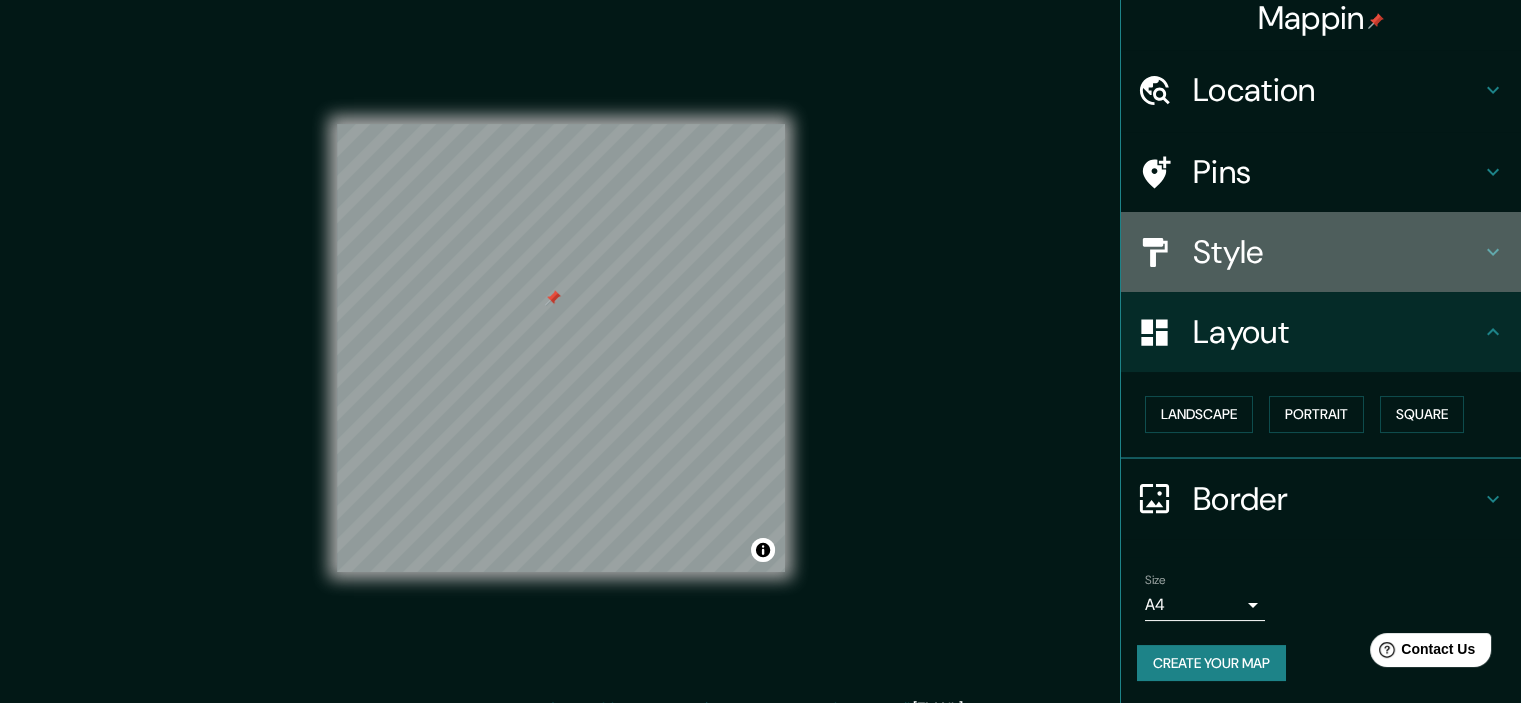 click on "Style" at bounding box center [1321, 252] 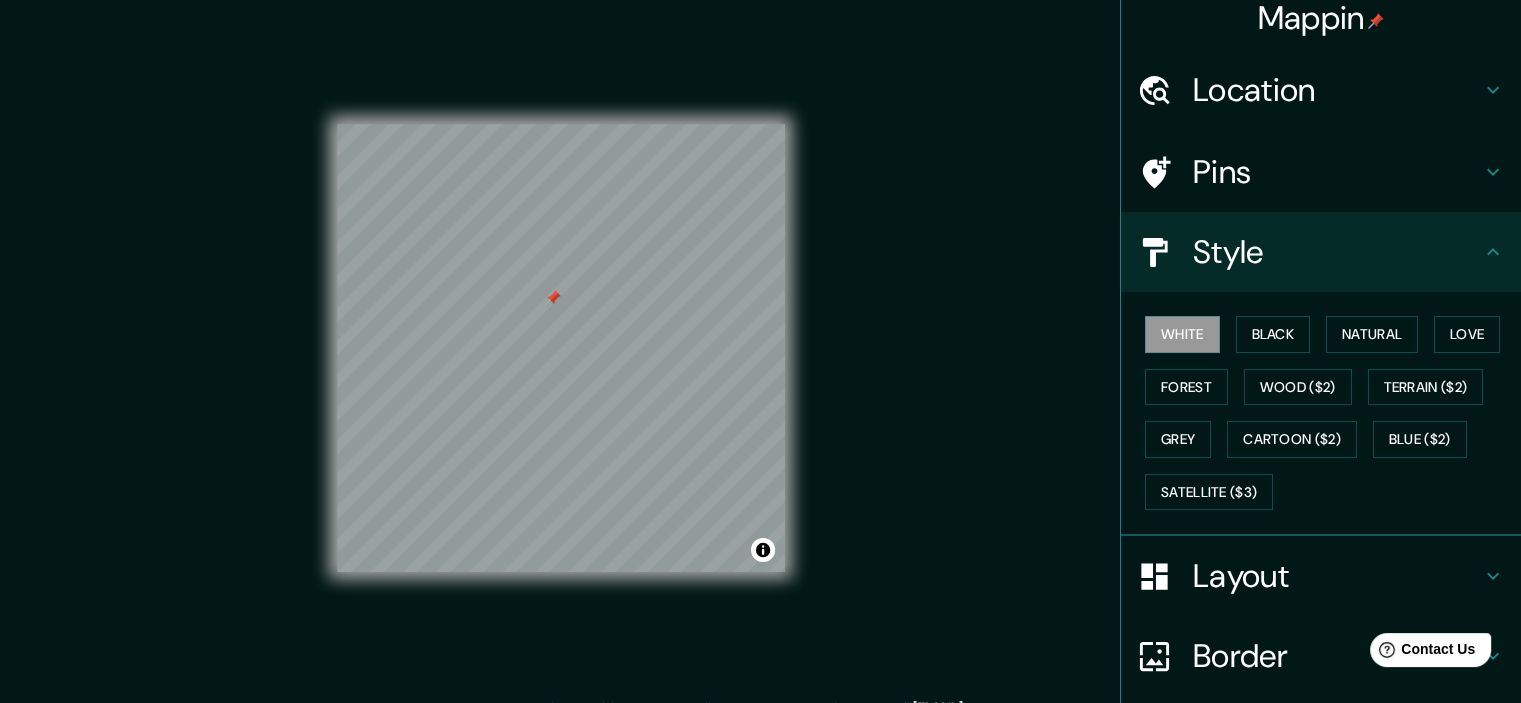 click on "Location" at bounding box center (1337, 90) 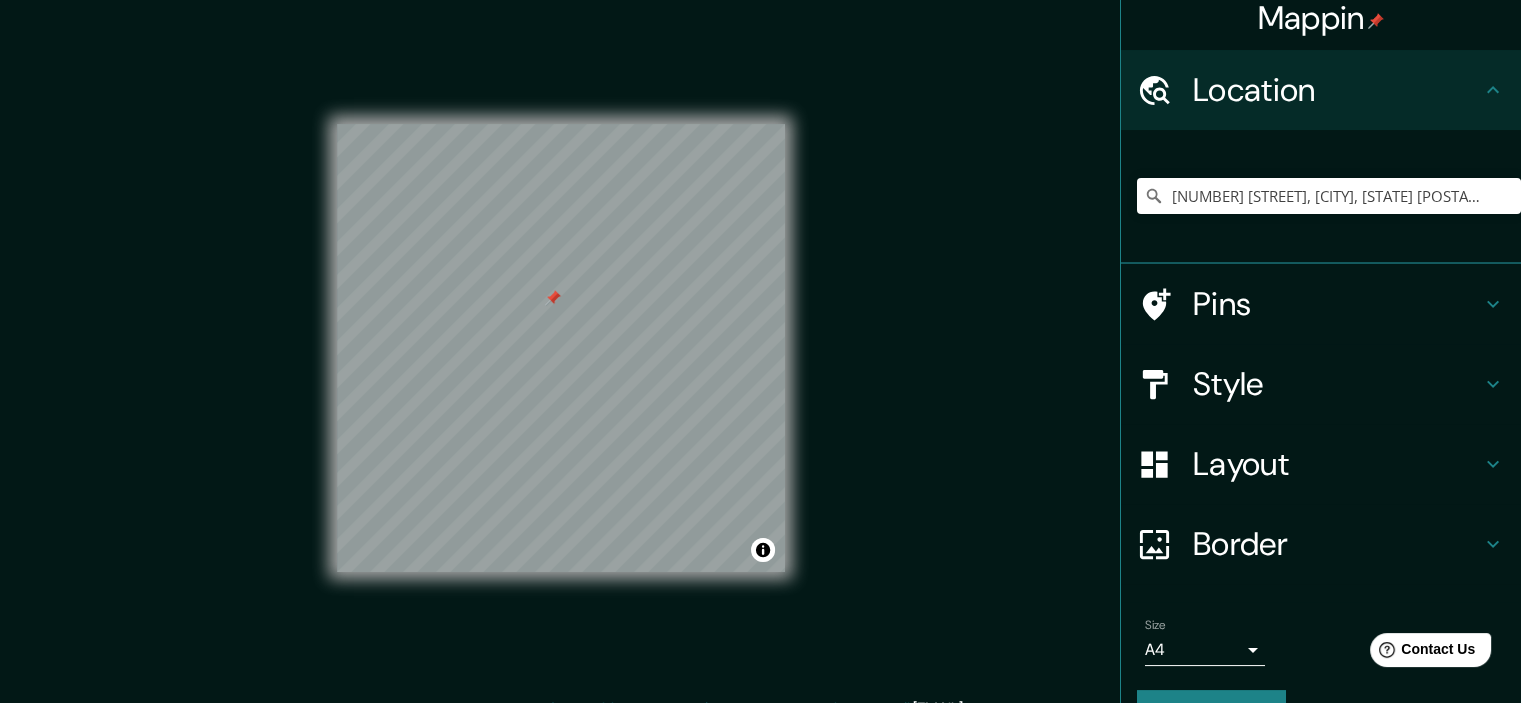 click on "Location" at bounding box center (1337, 90) 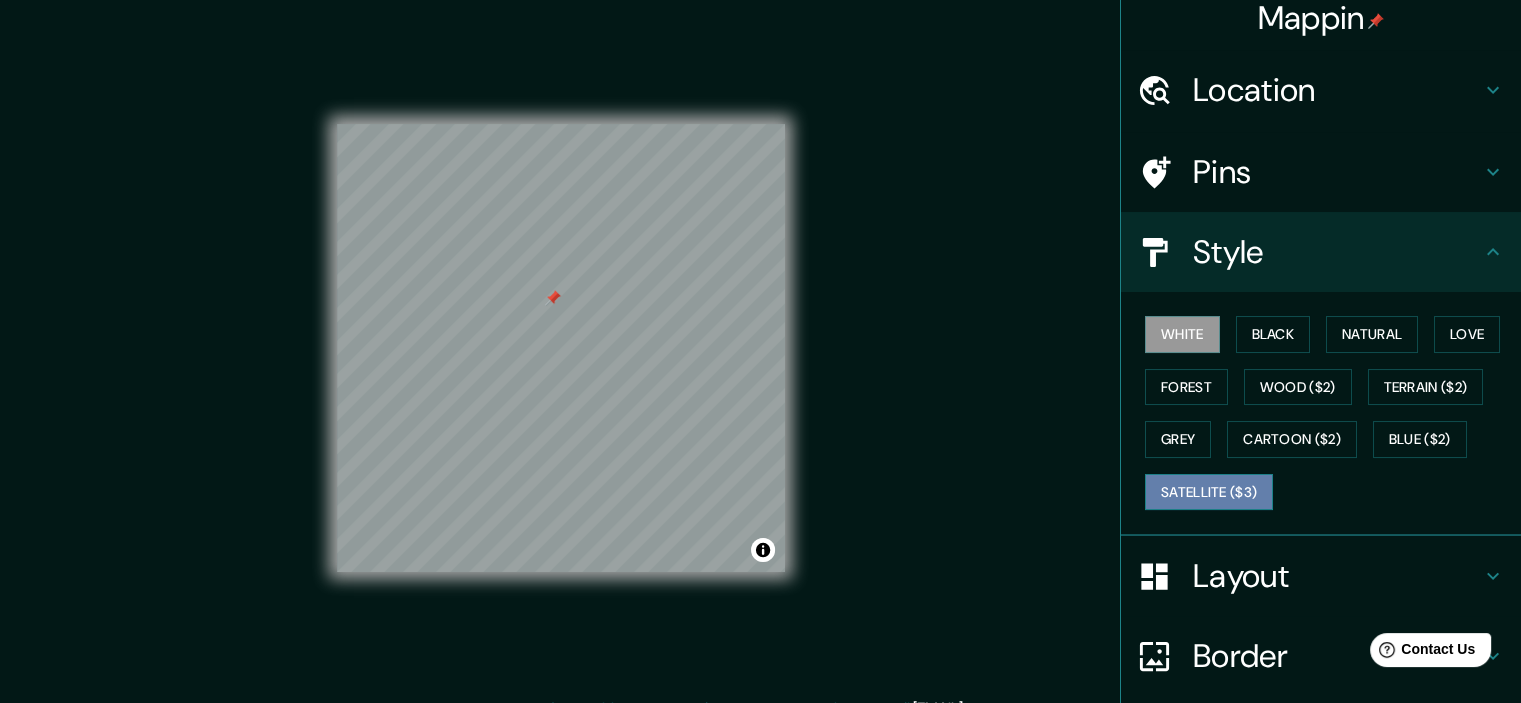 click on "Satellite ($3)" at bounding box center (1209, 492) 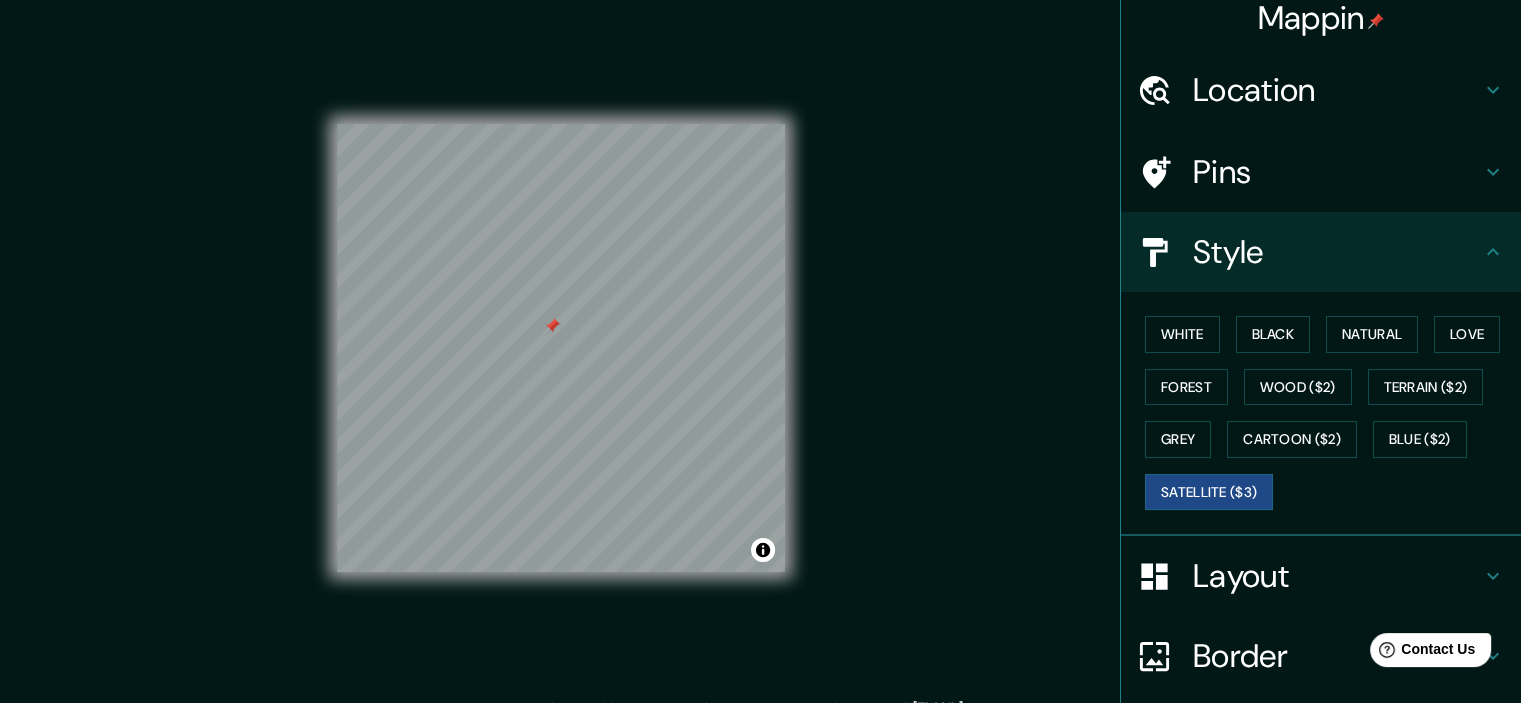 drag, startPoint x: 554, startPoint y: 299, endPoint x: 553, endPoint y: 327, distance: 28.01785 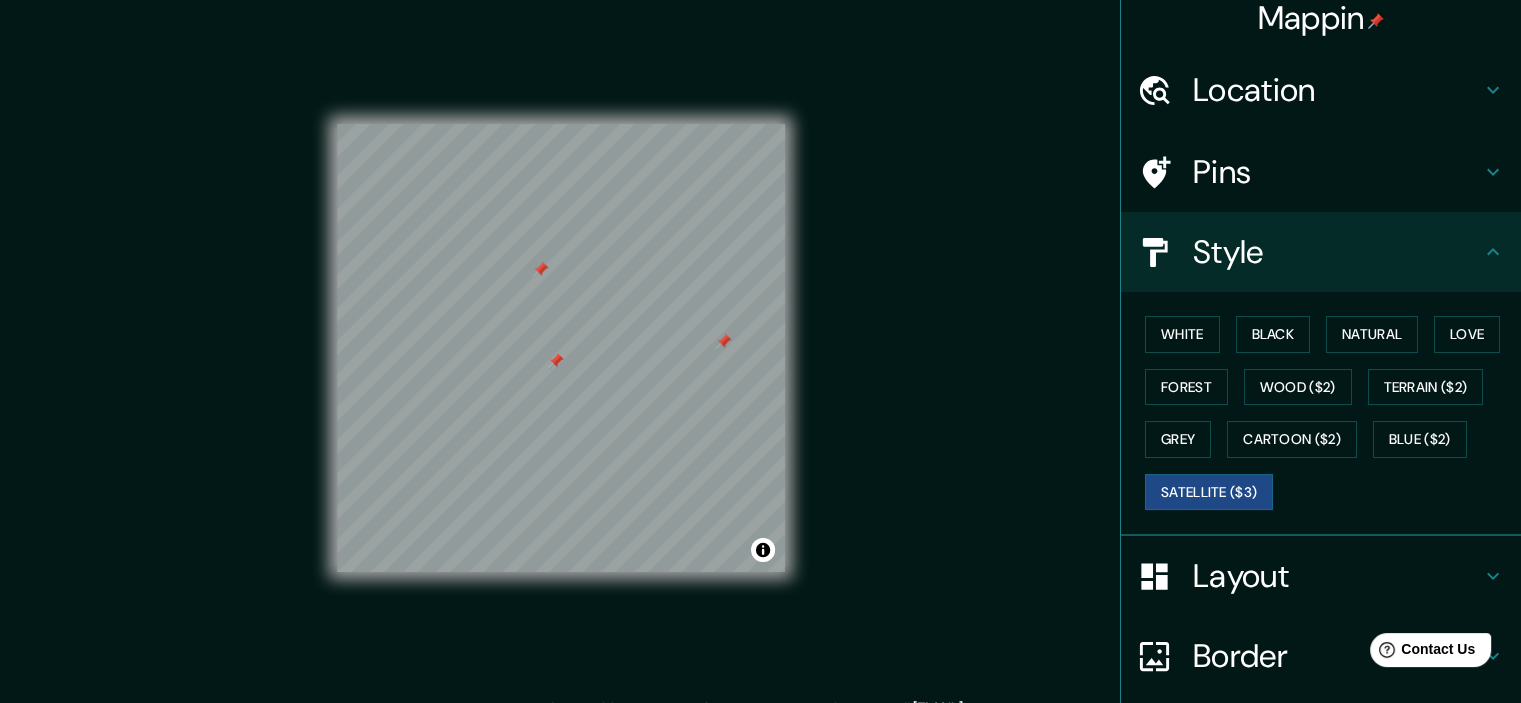 drag, startPoint x: 568, startPoint y: 372, endPoint x: 543, endPoint y: 363, distance: 26.57066 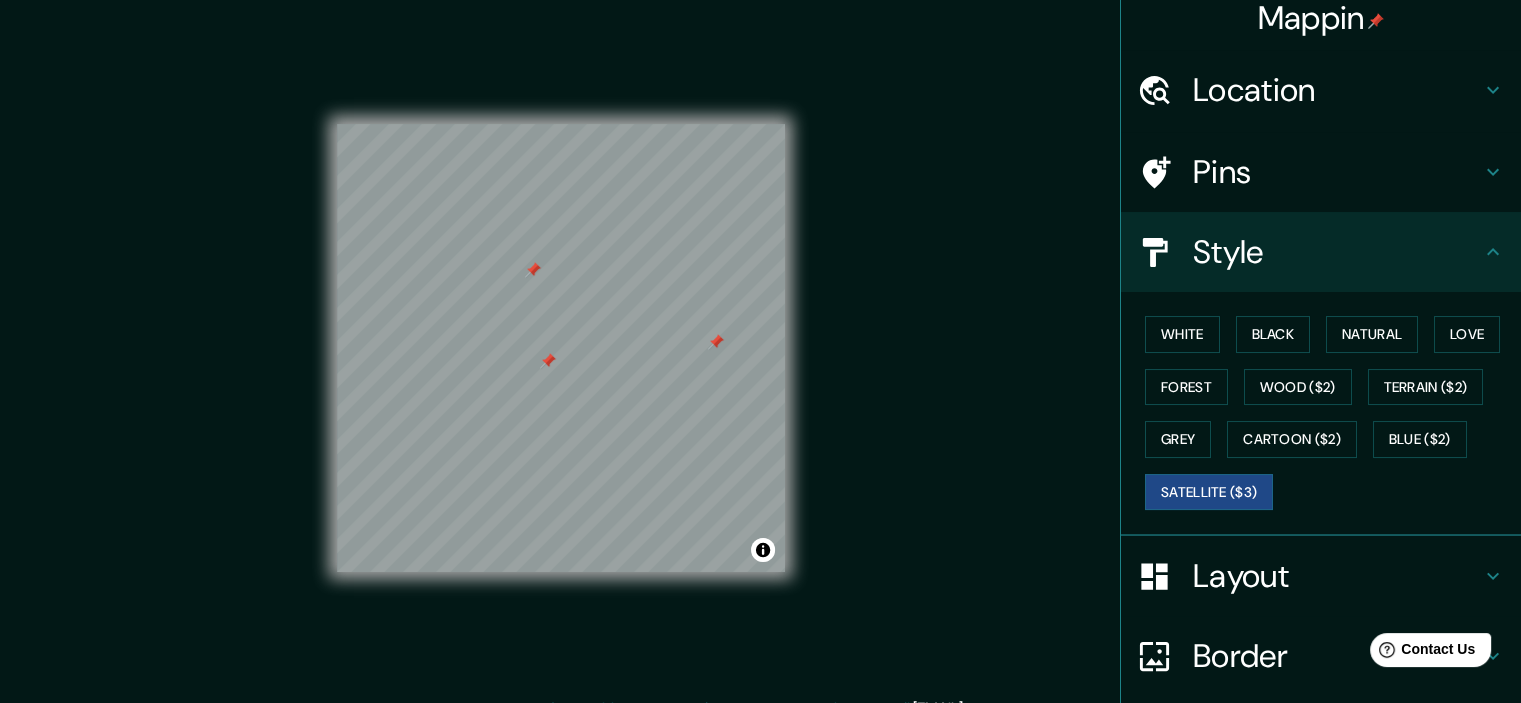 click at bounding box center (548, 361) 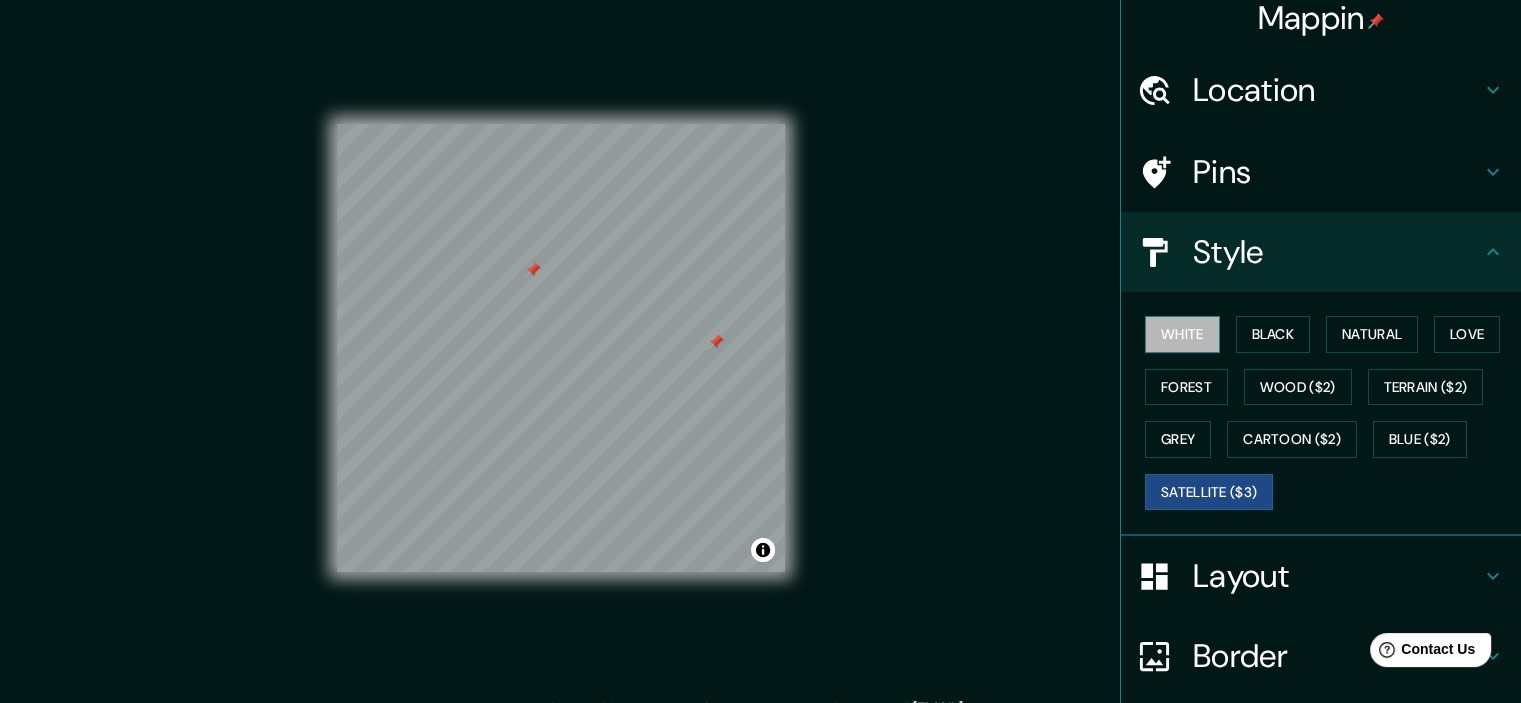 click on "White" at bounding box center (1182, 334) 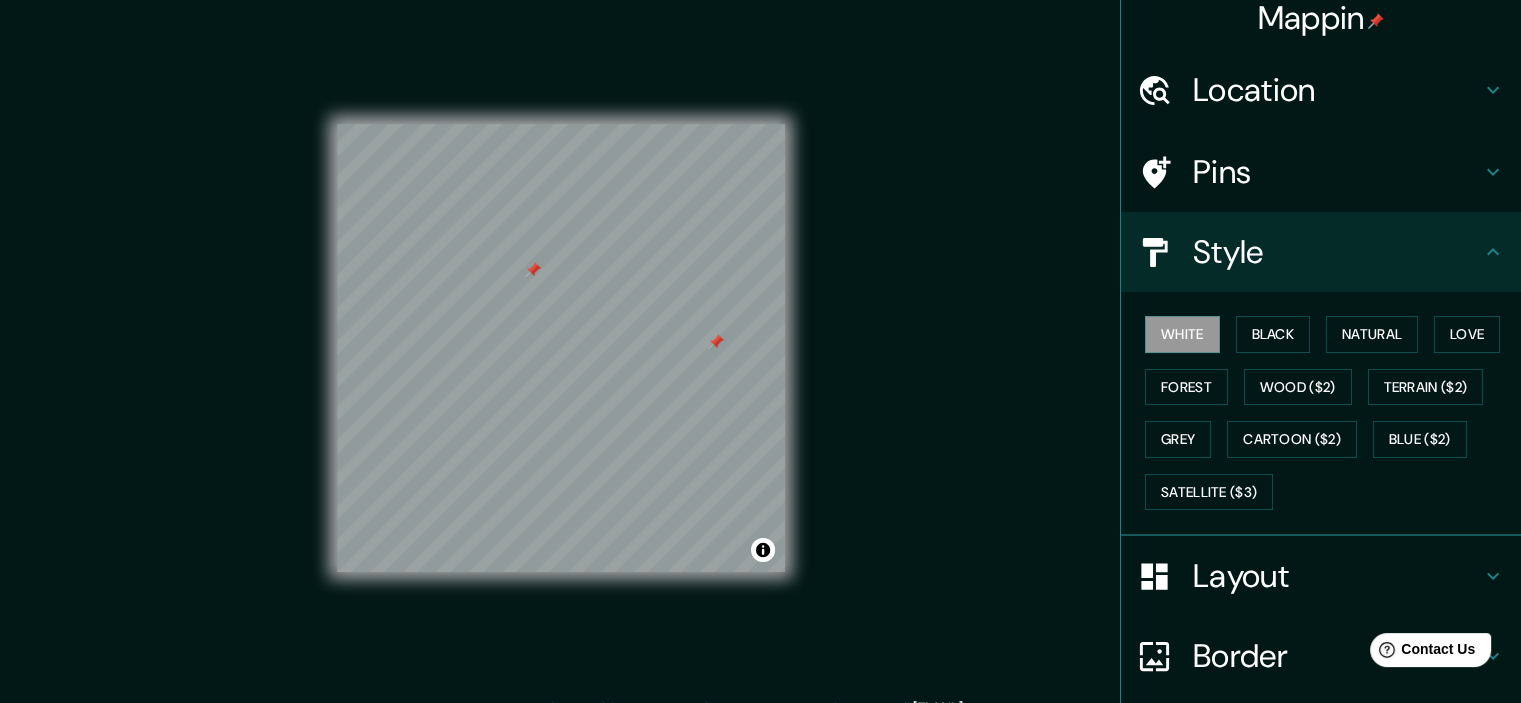 click at bounding box center (716, 342) 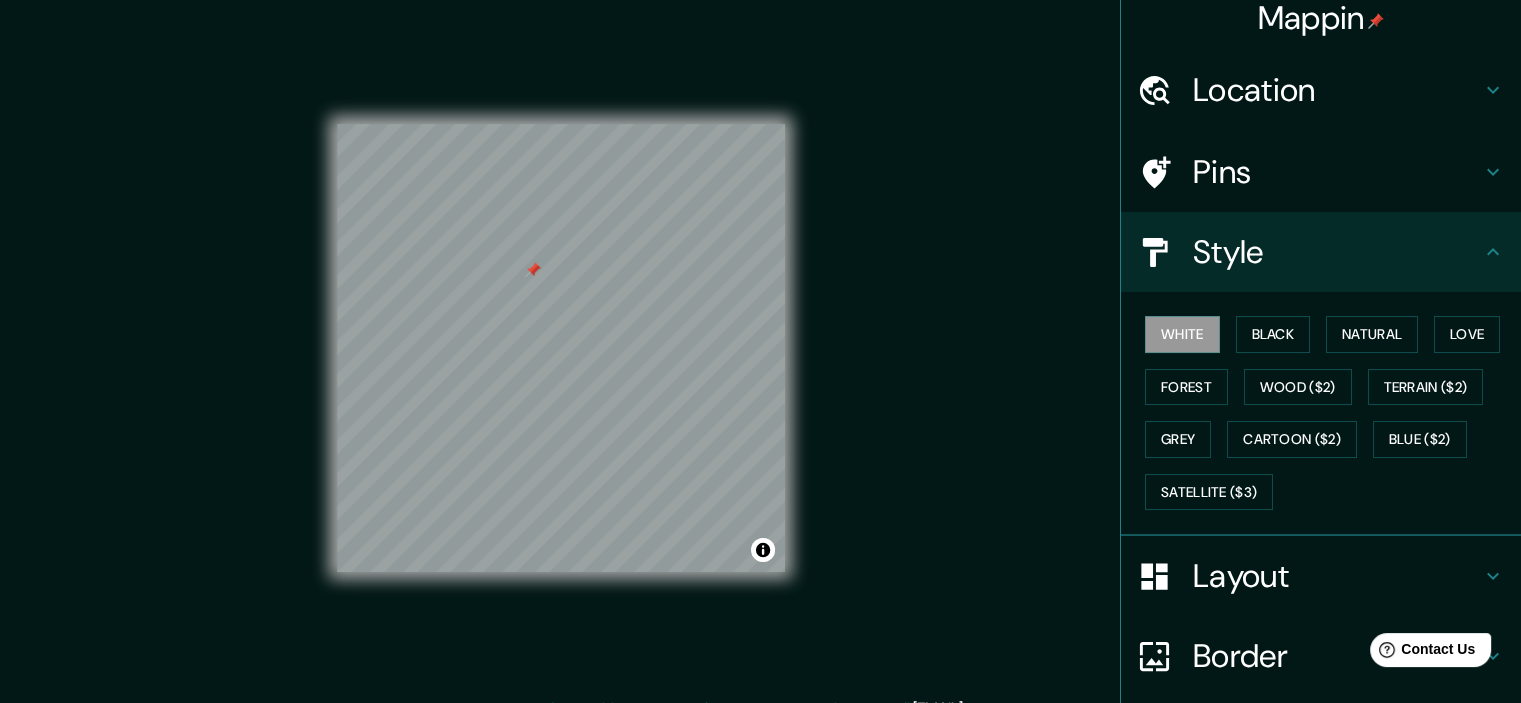click at bounding box center (533, 270) 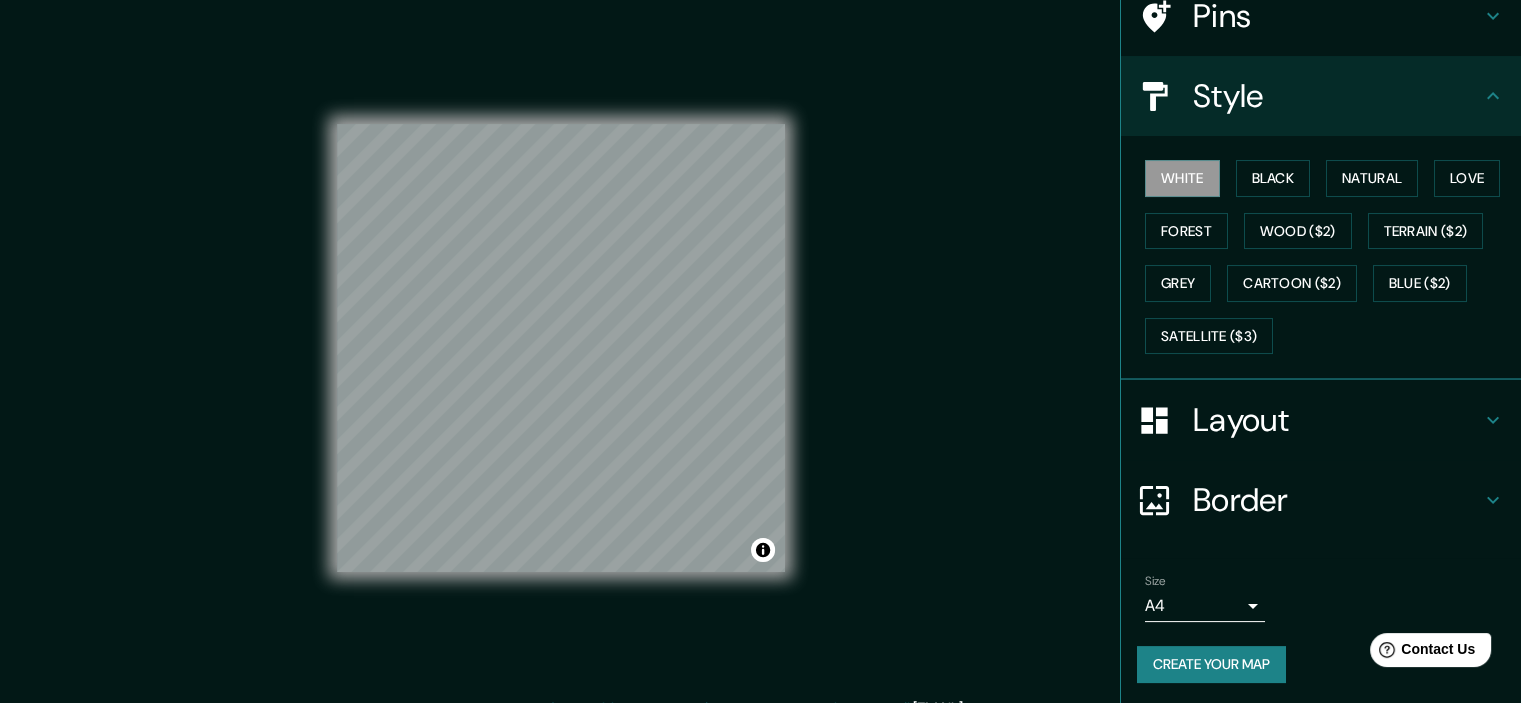 click on "Layout" at bounding box center (1337, 420) 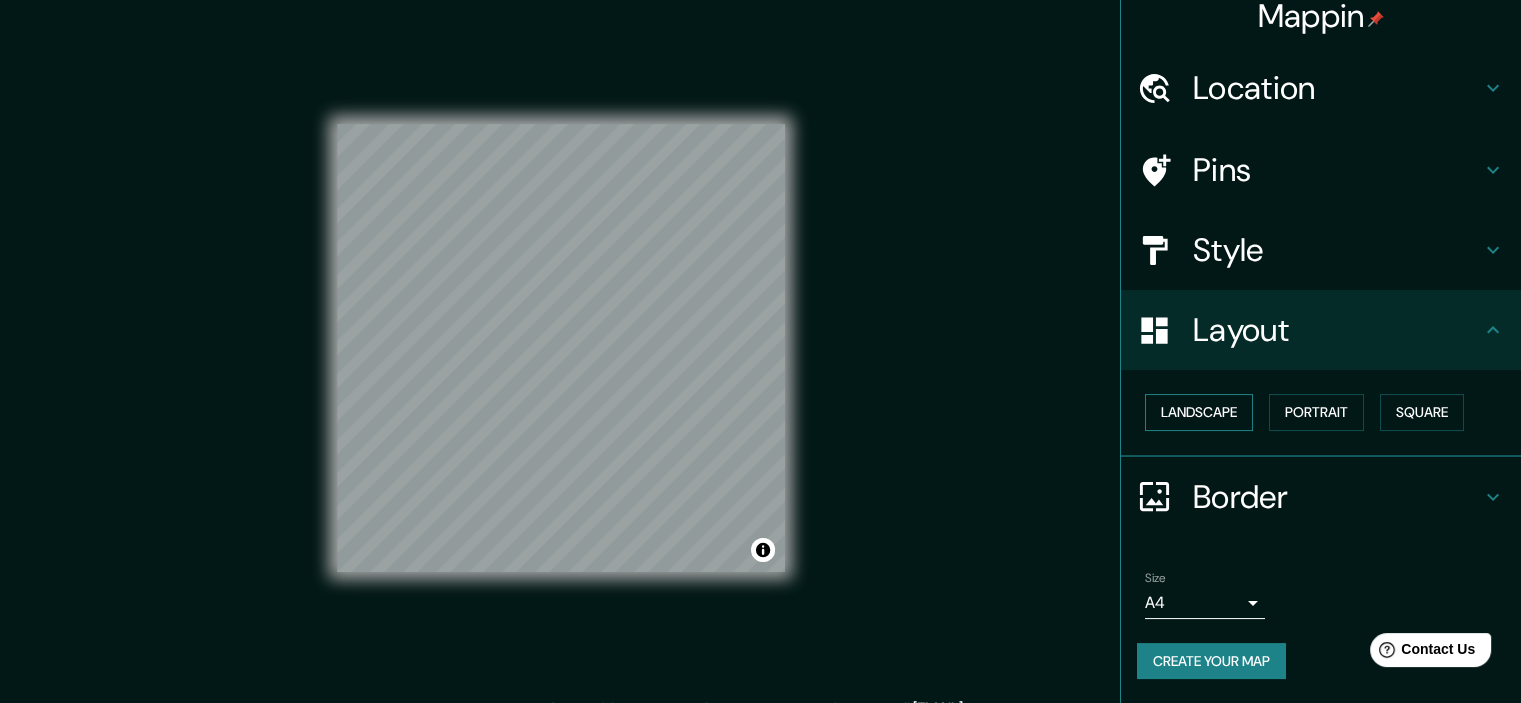 scroll, scrollTop: 14, scrollLeft: 0, axis: vertical 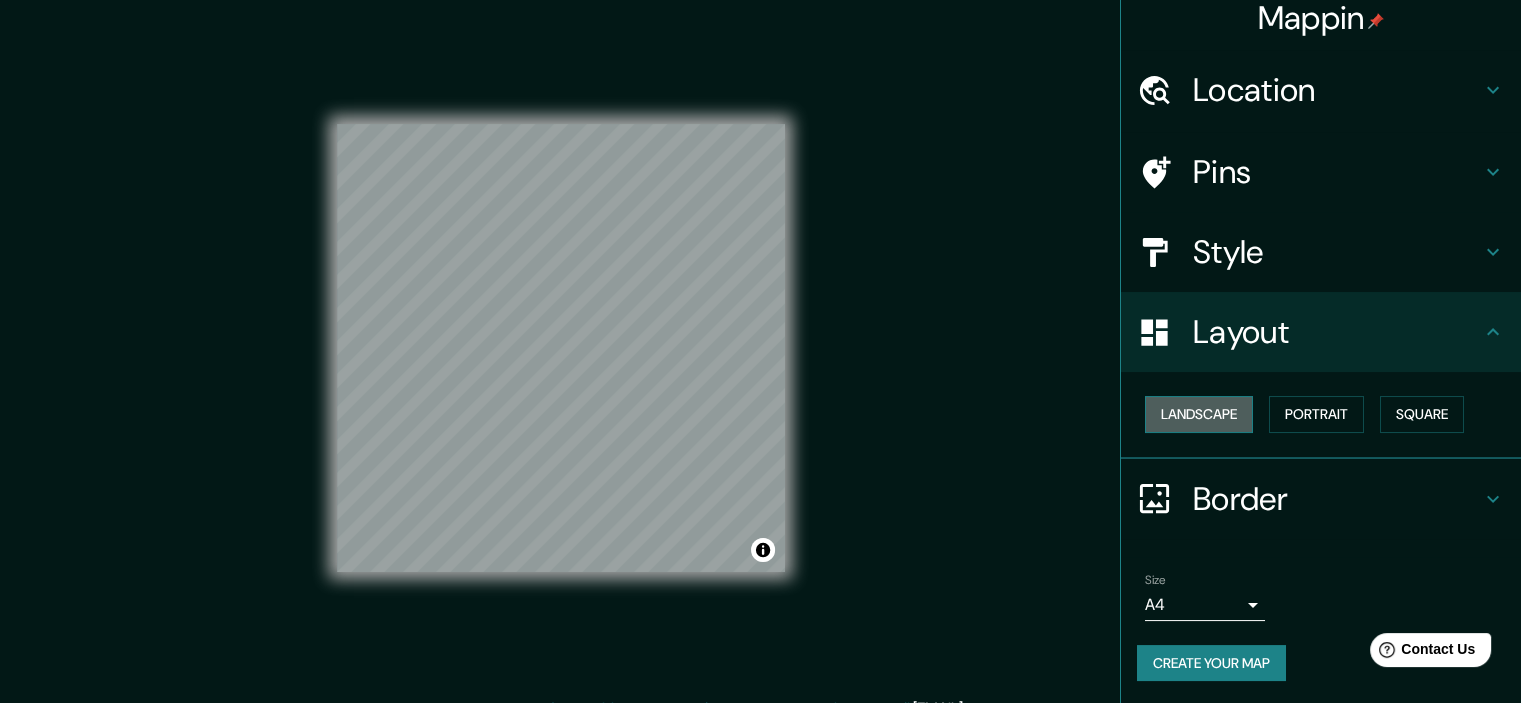 click on "Landscape" at bounding box center [1199, 414] 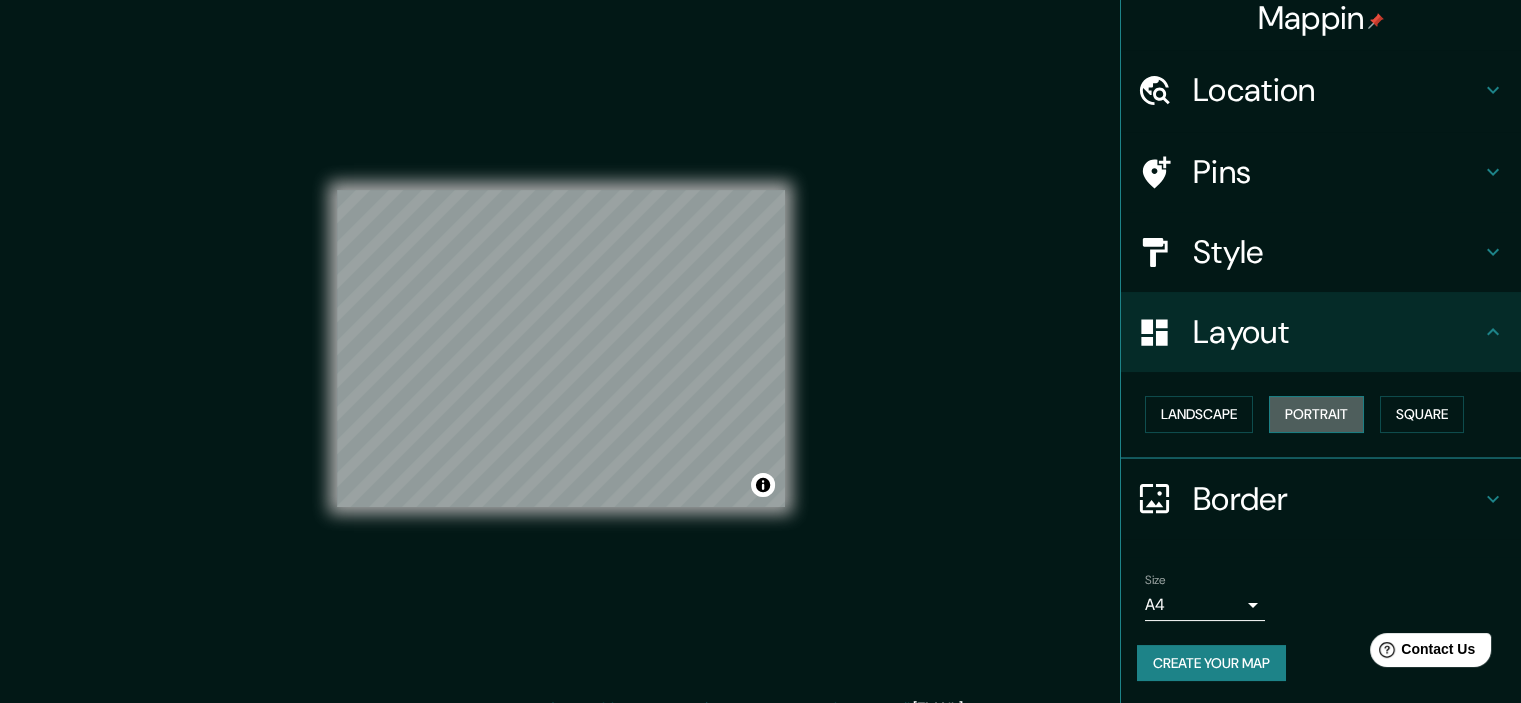 click on "Portrait" at bounding box center (1316, 414) 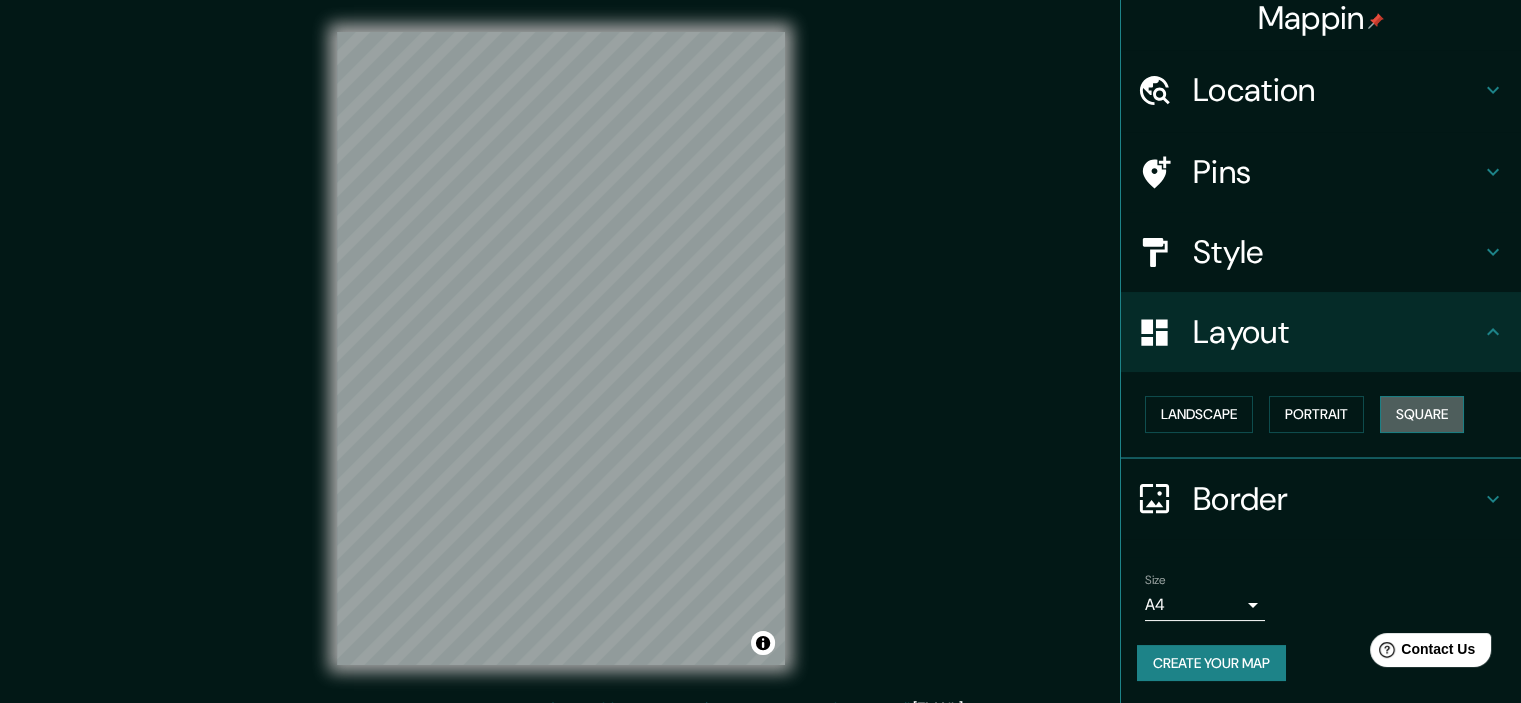 click on "Square" at bounding box center [1422, 414] 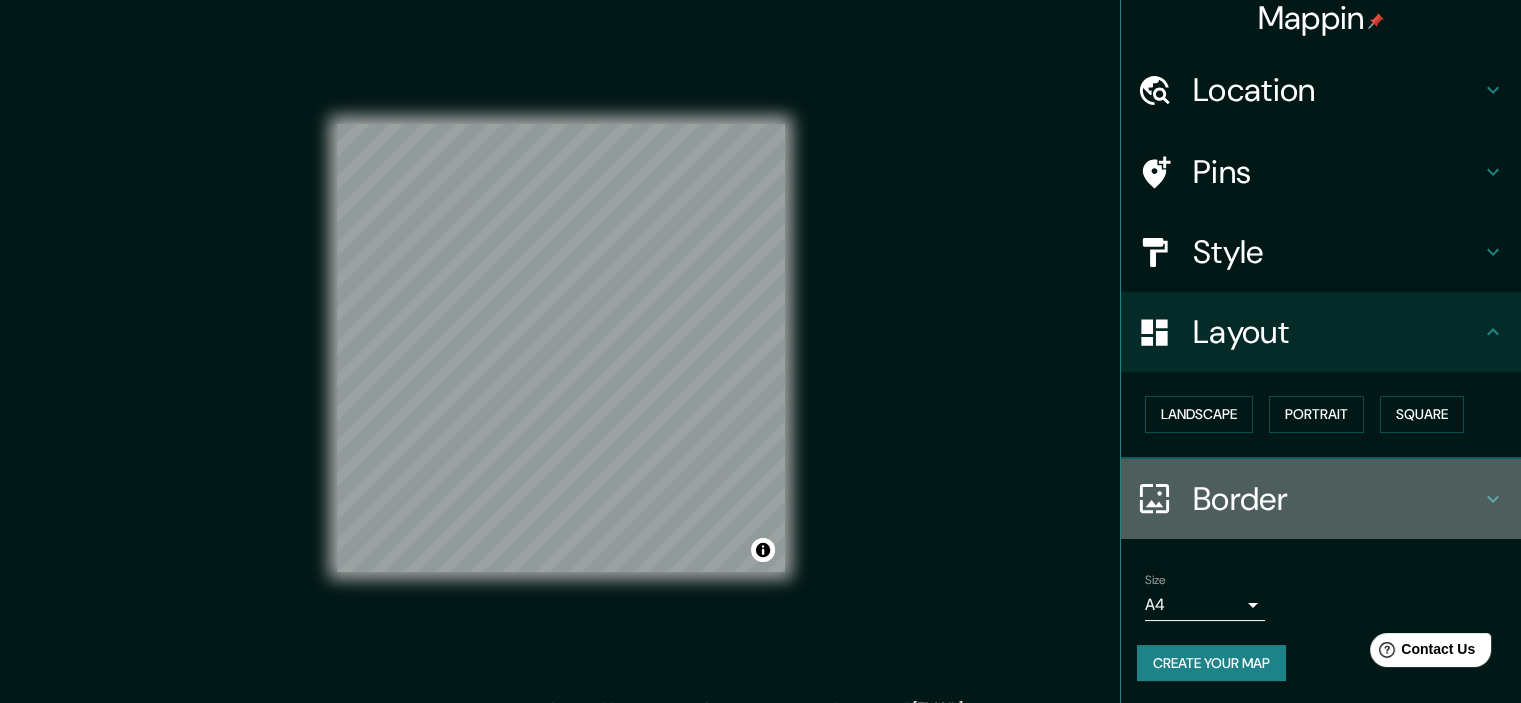 click on "Border" at bounding box center [1337, 499] 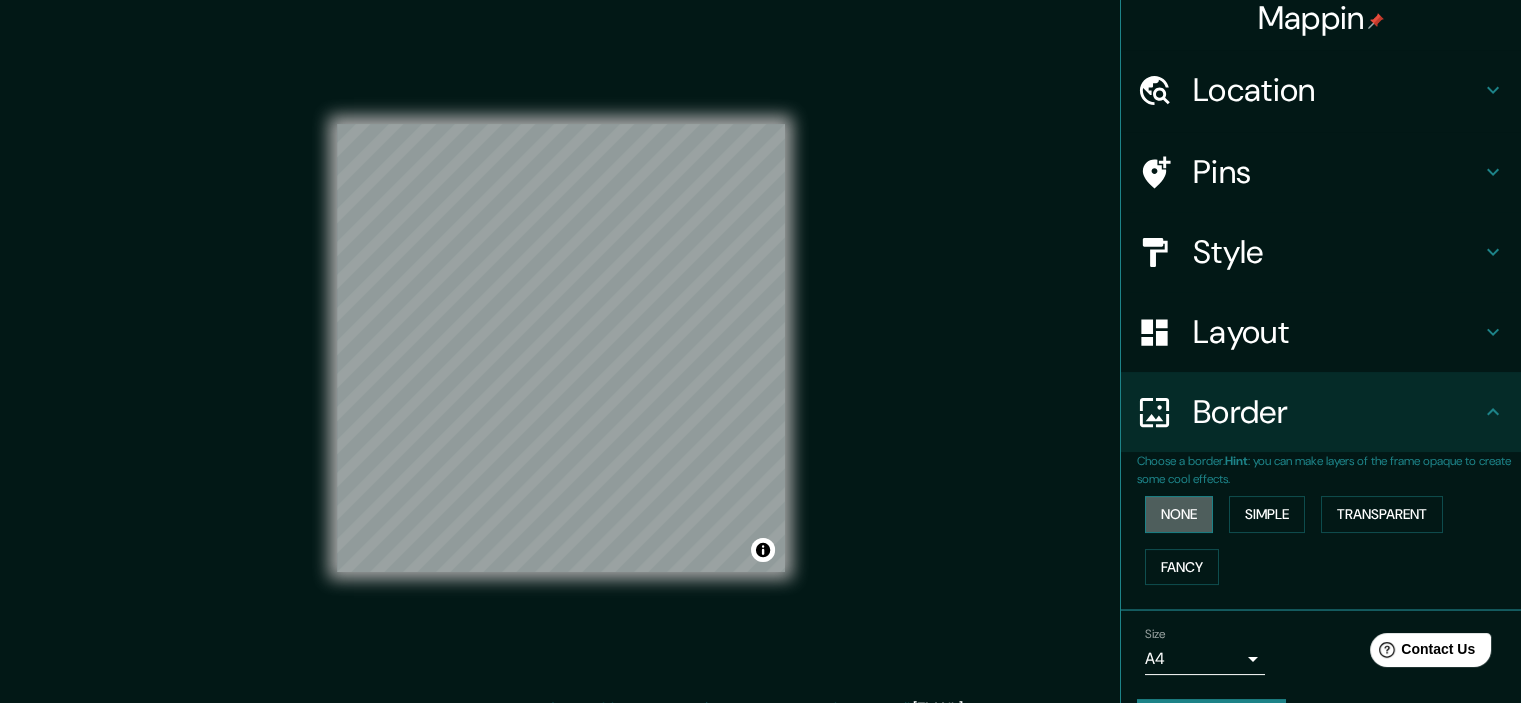 click on "None" at bounding box center [1179, 514] 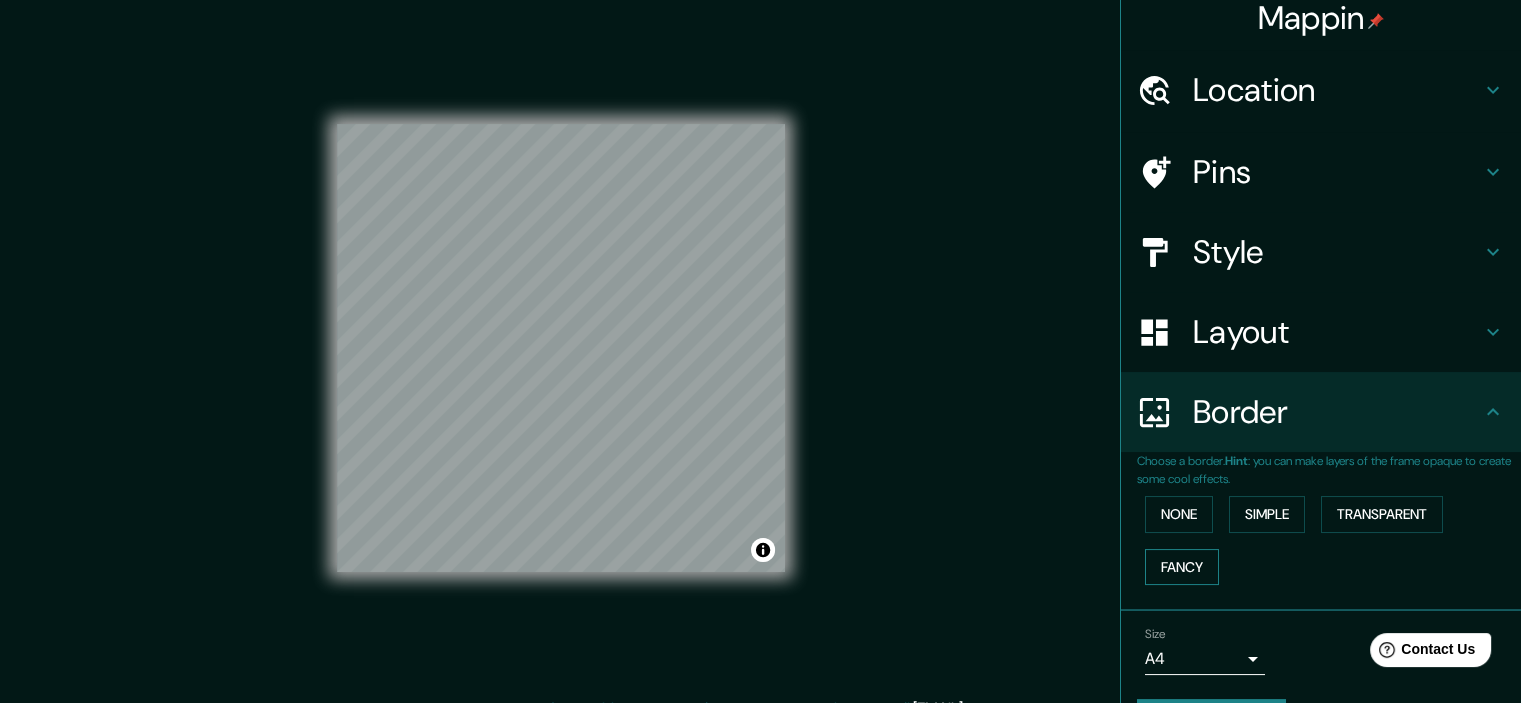 drag, startPoint x: 1157, startPoint y: 530, endPoint x: 1157, endPoint y: 552, distance: 22 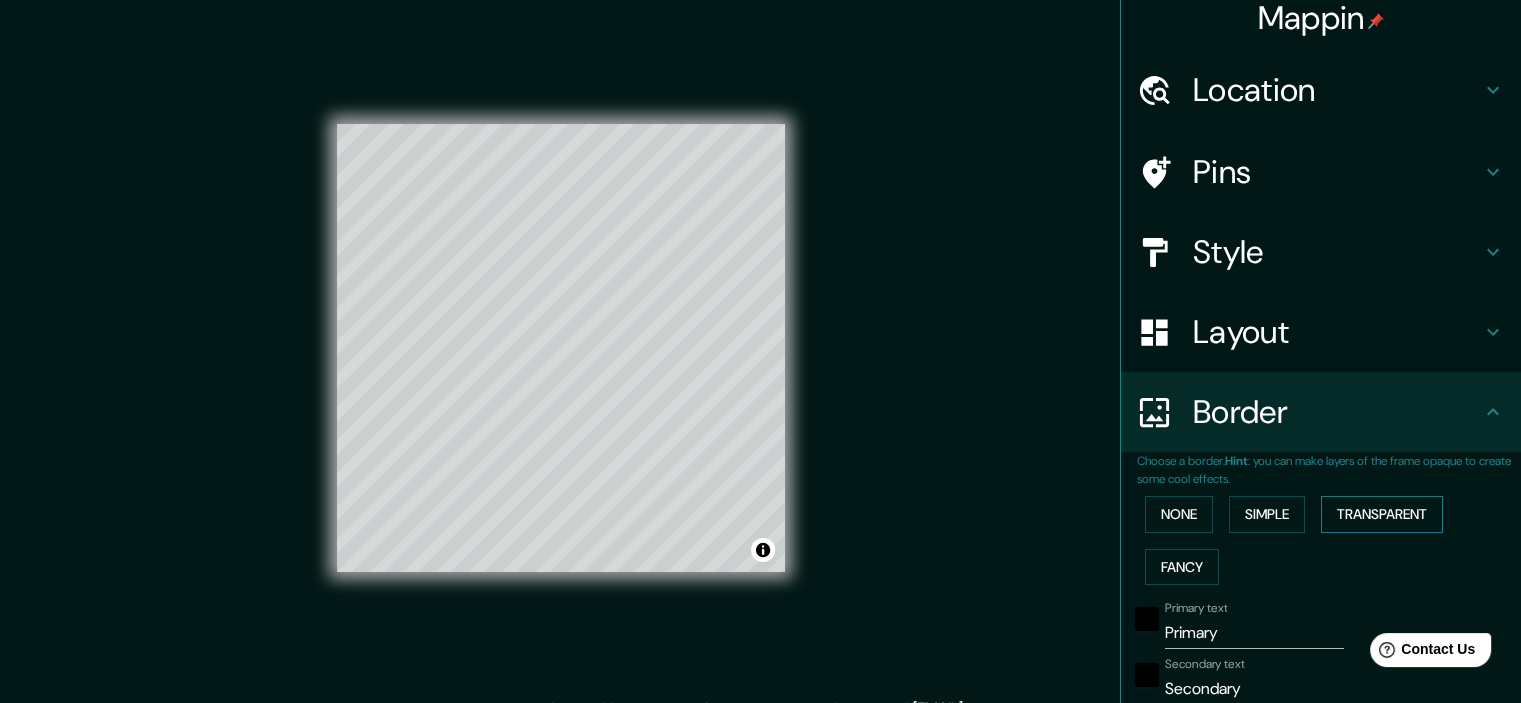 click on "Transparent" at bounding box center [1382, 514] 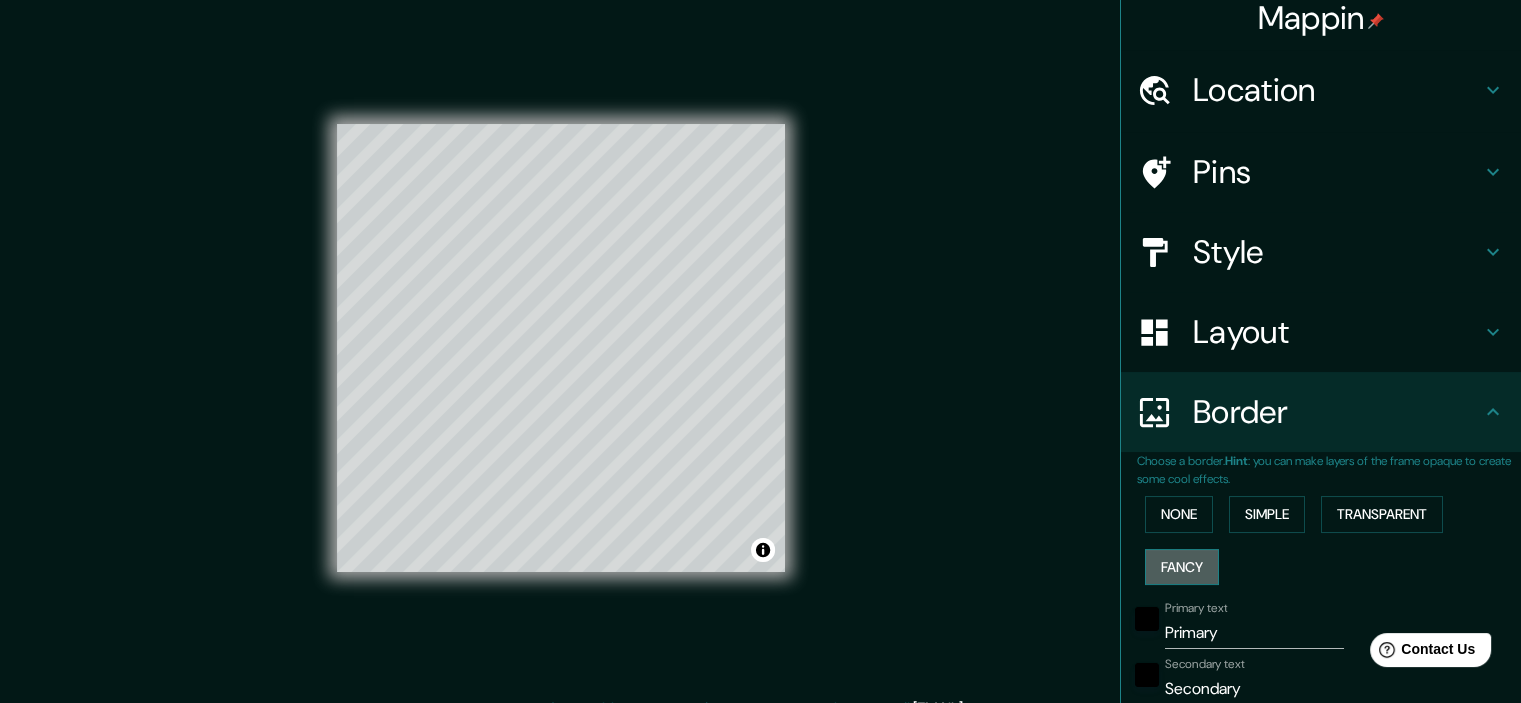 click on "Fancy" at bounding box center (1182, 567) 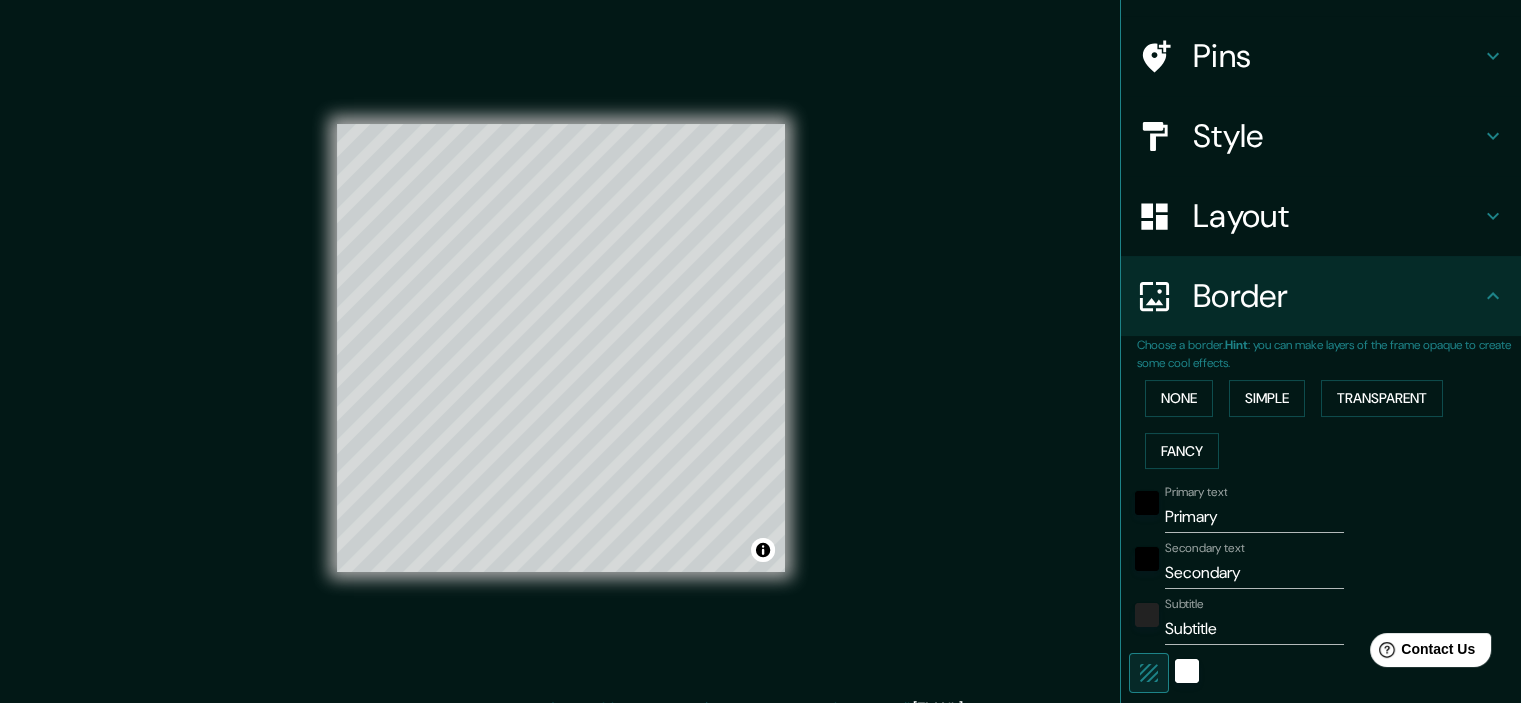 scroll, scrollTop: 166, scrollLeft: 0, axis: vertical 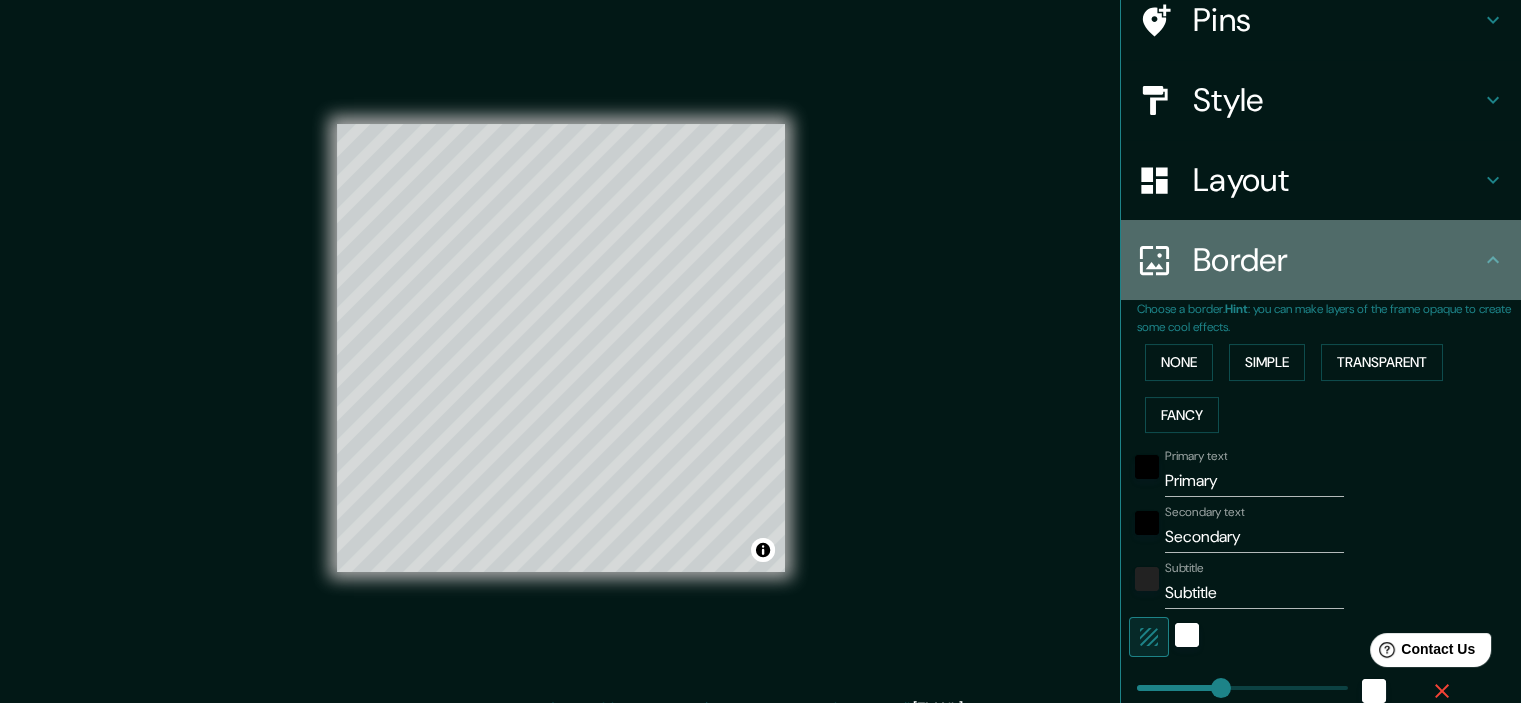 click on "Border" at bounding box center (1337, 260) 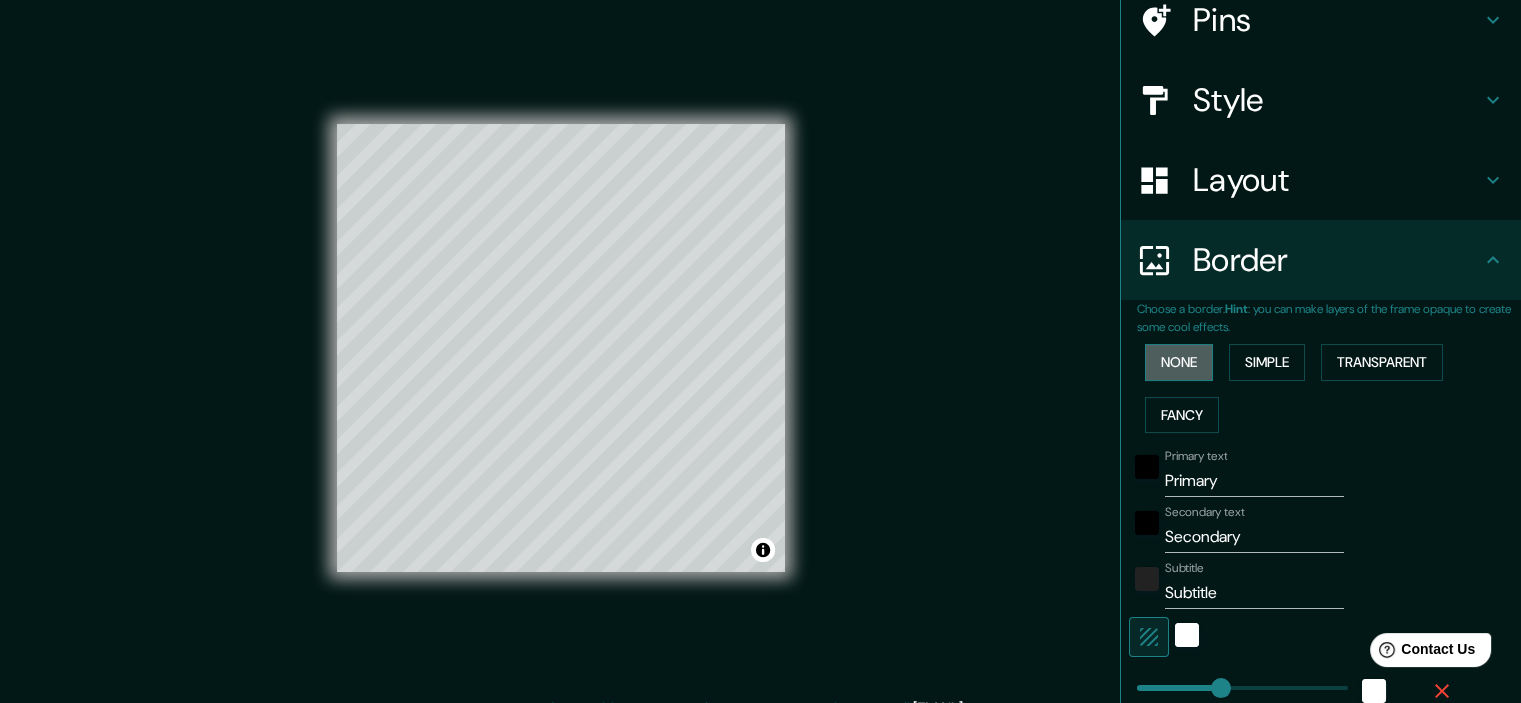 click on "None" at bounding box center (1179, 362) 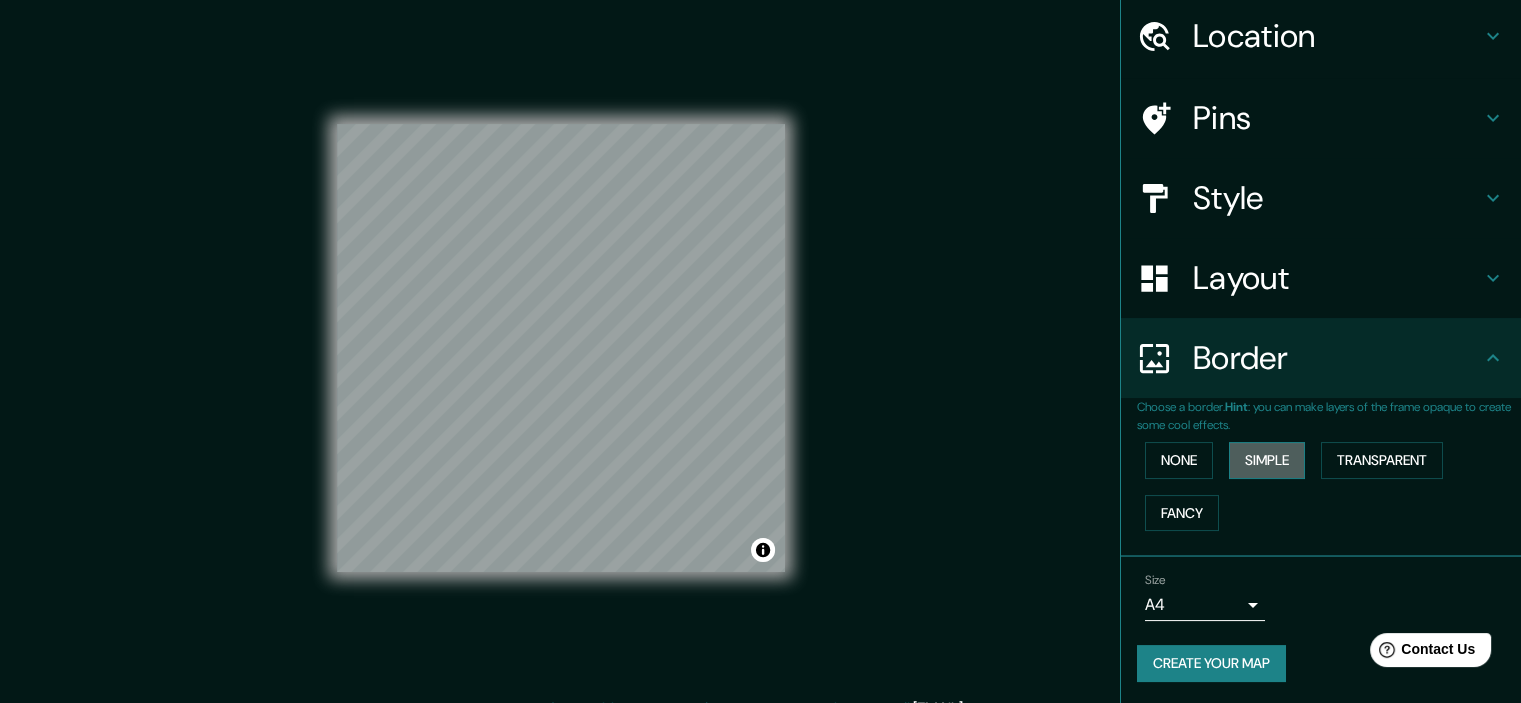 click on "Simple" at bounding box center [1267, 460] 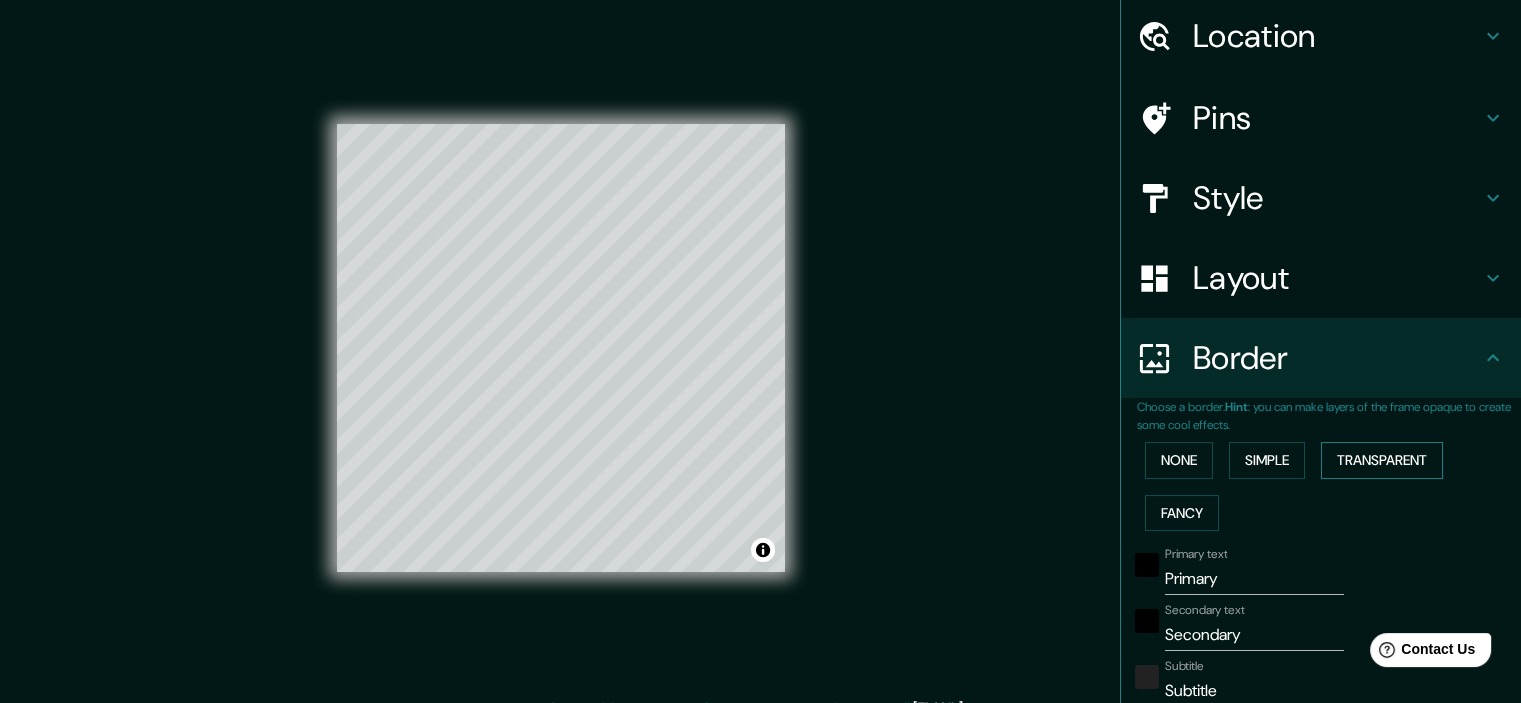click on "Transparent" at bounding box center (1382, 460) 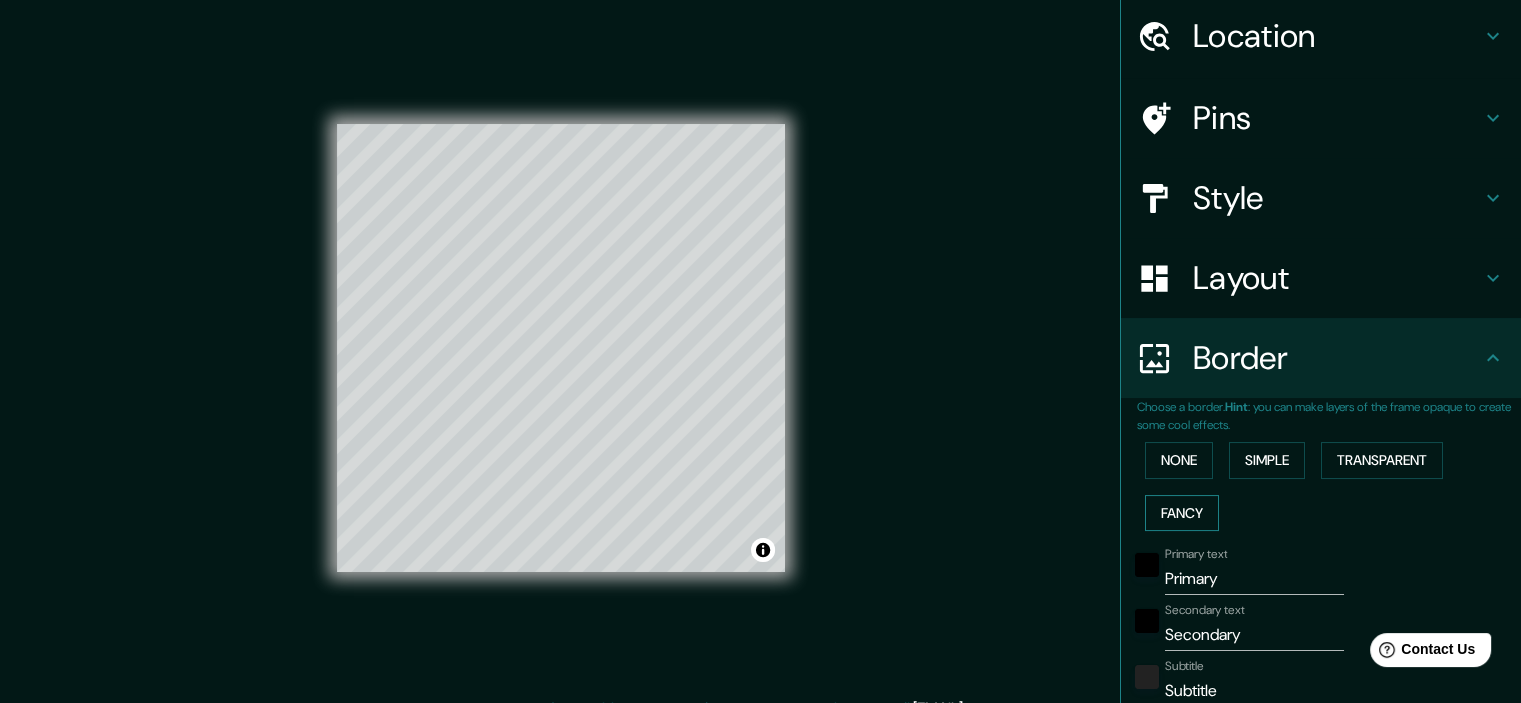 click on "Fancy" at bounding box center (1182, 513) 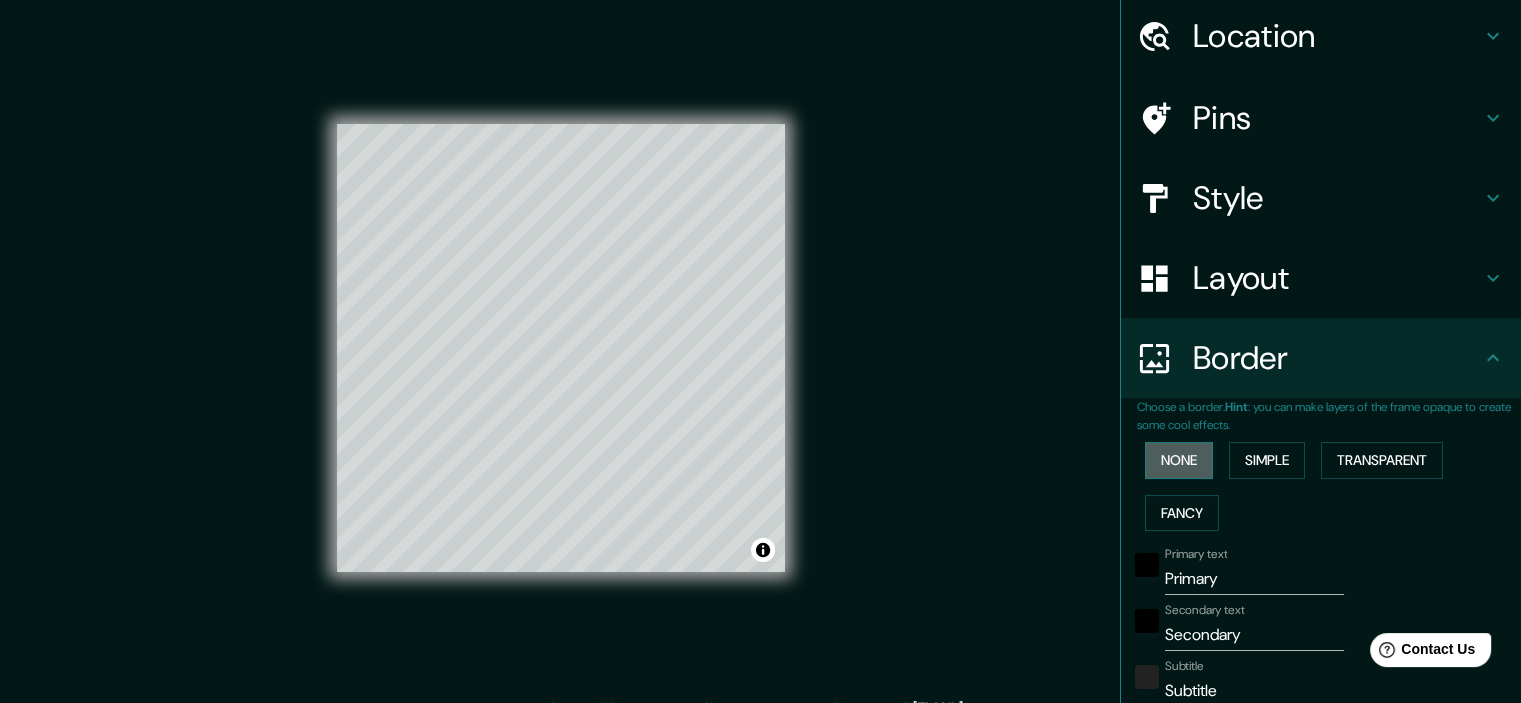 click on "None" at bounding box center [1179, 460] 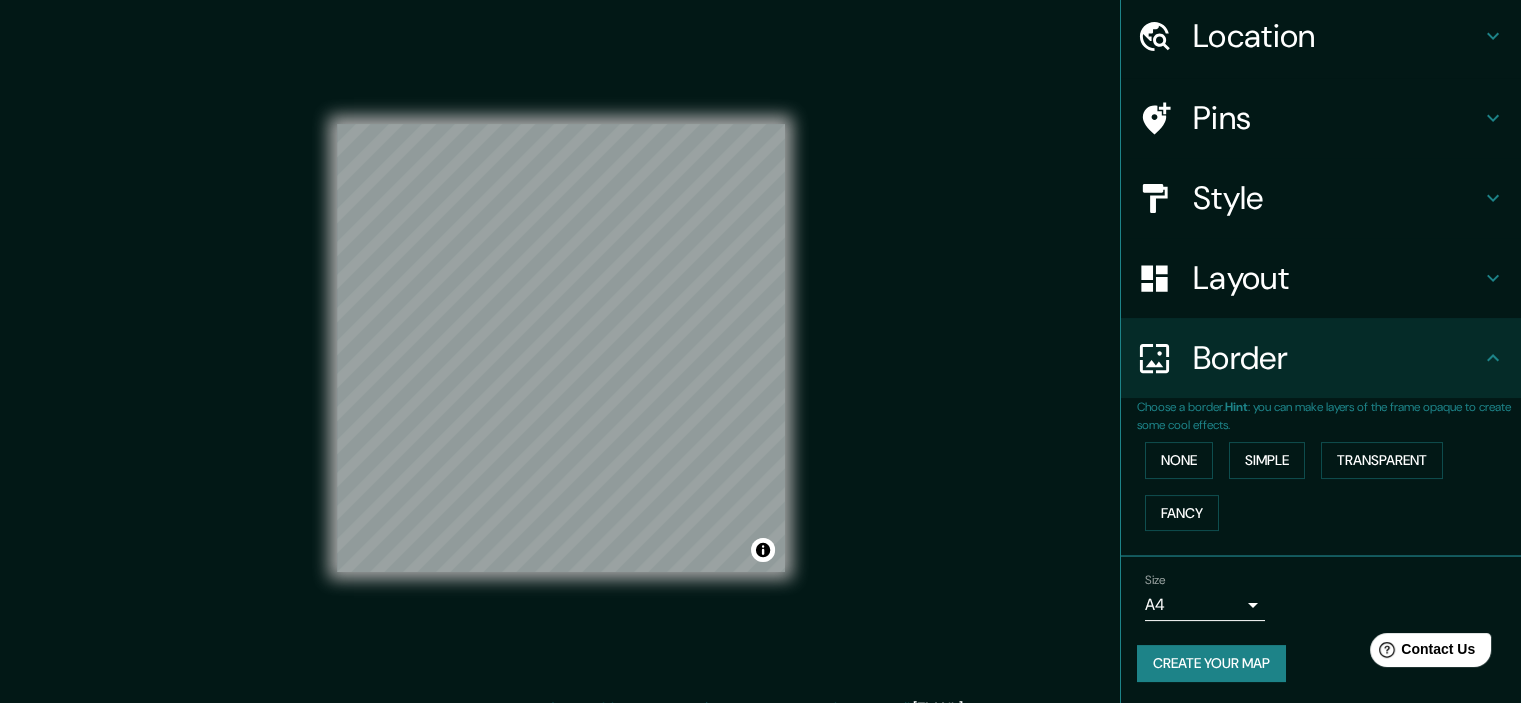 scroll, scrollTop: 0, scrollLeft: 0, axis: both 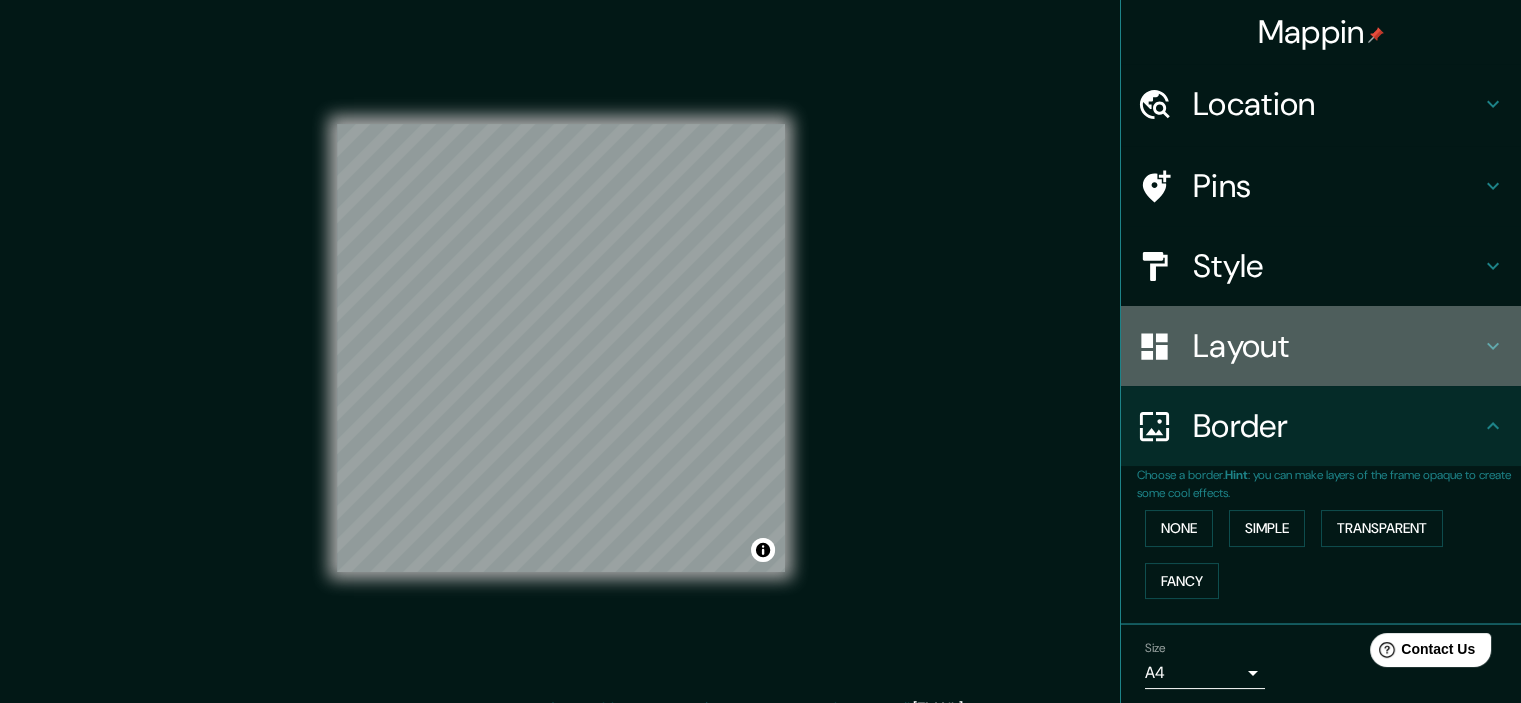 click on "Layout" at bounding box center [1337, 346] 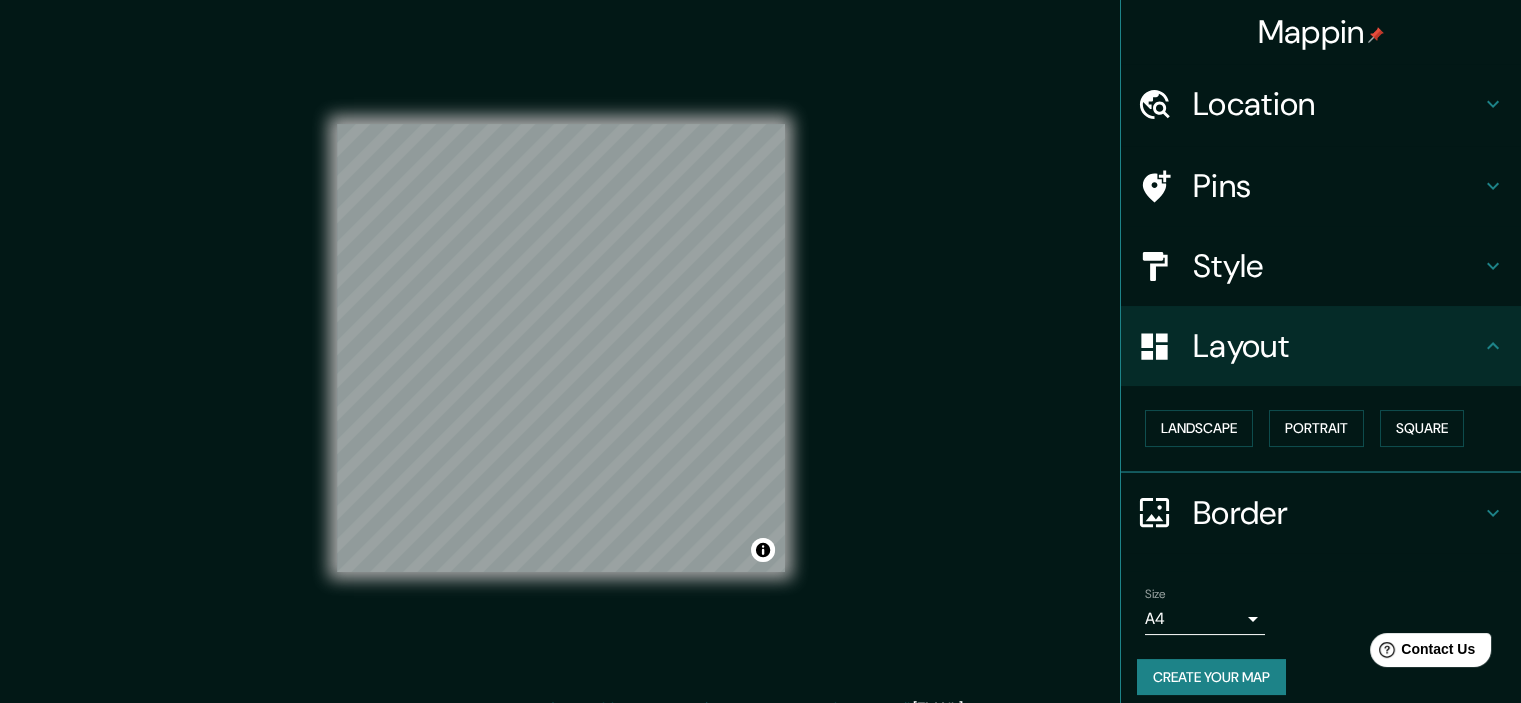 click on "Layout" at bounding box center (1337, 346) 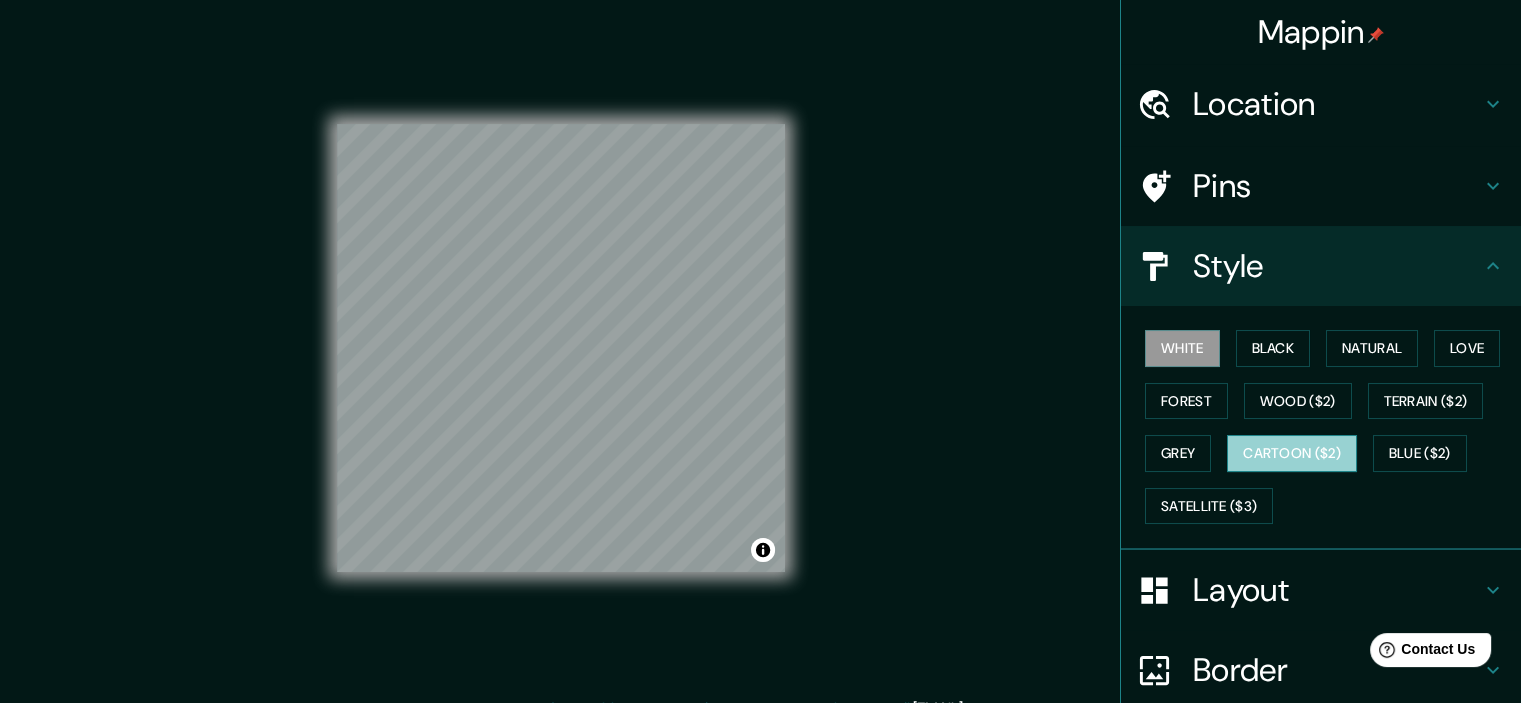click on "Cartoon ($2)" at bounding box center (1292, 453) 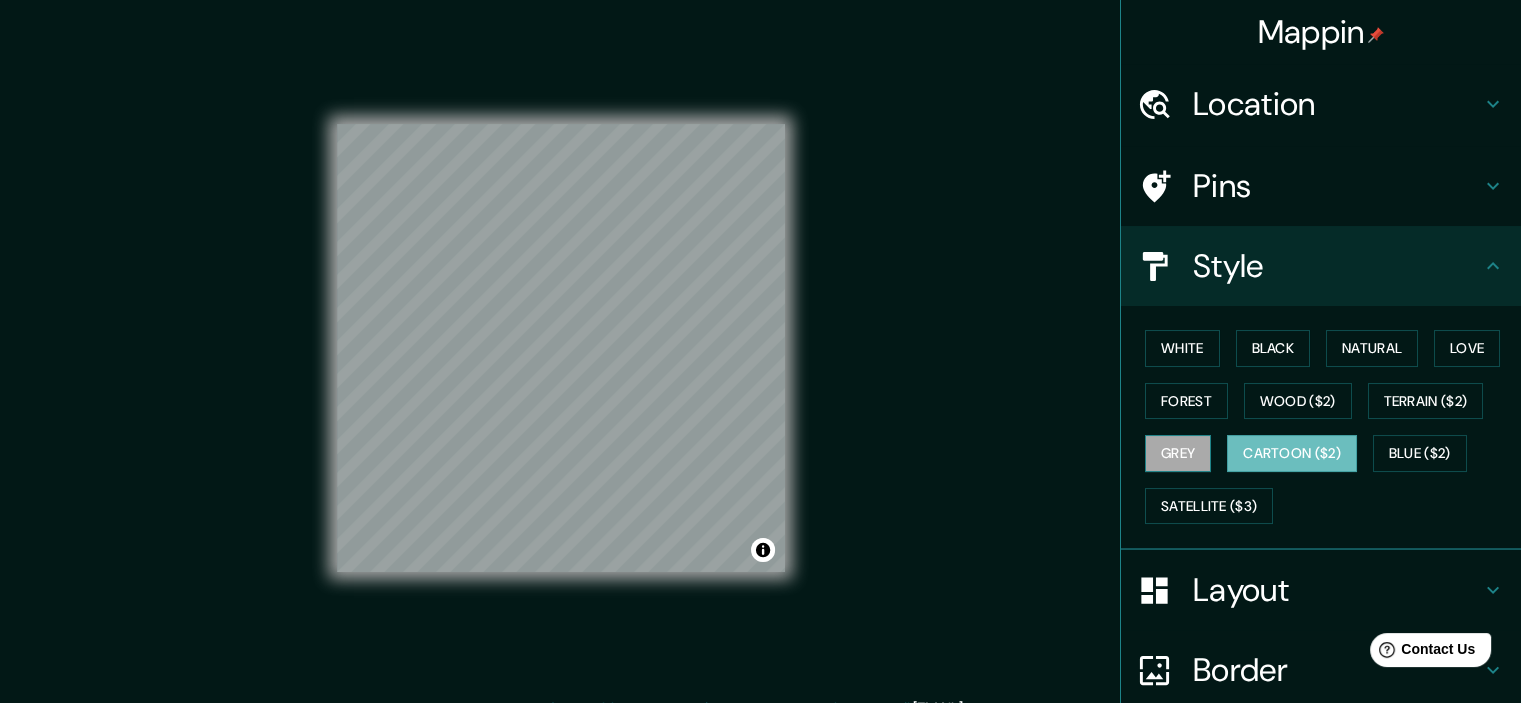 click on "Grey" at bounding box center (1178, 453) 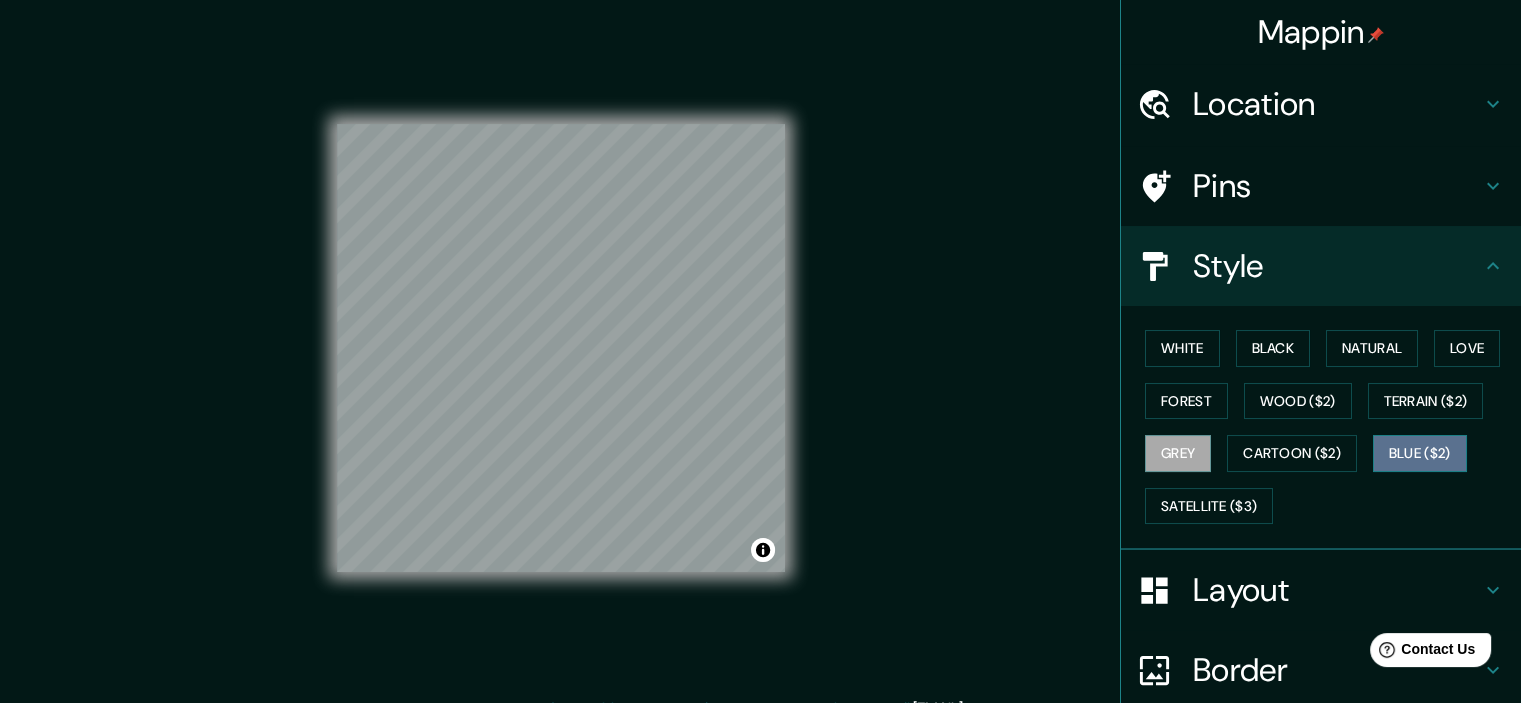 click on "Blue ($2)" at bounding box center (1420, 453) 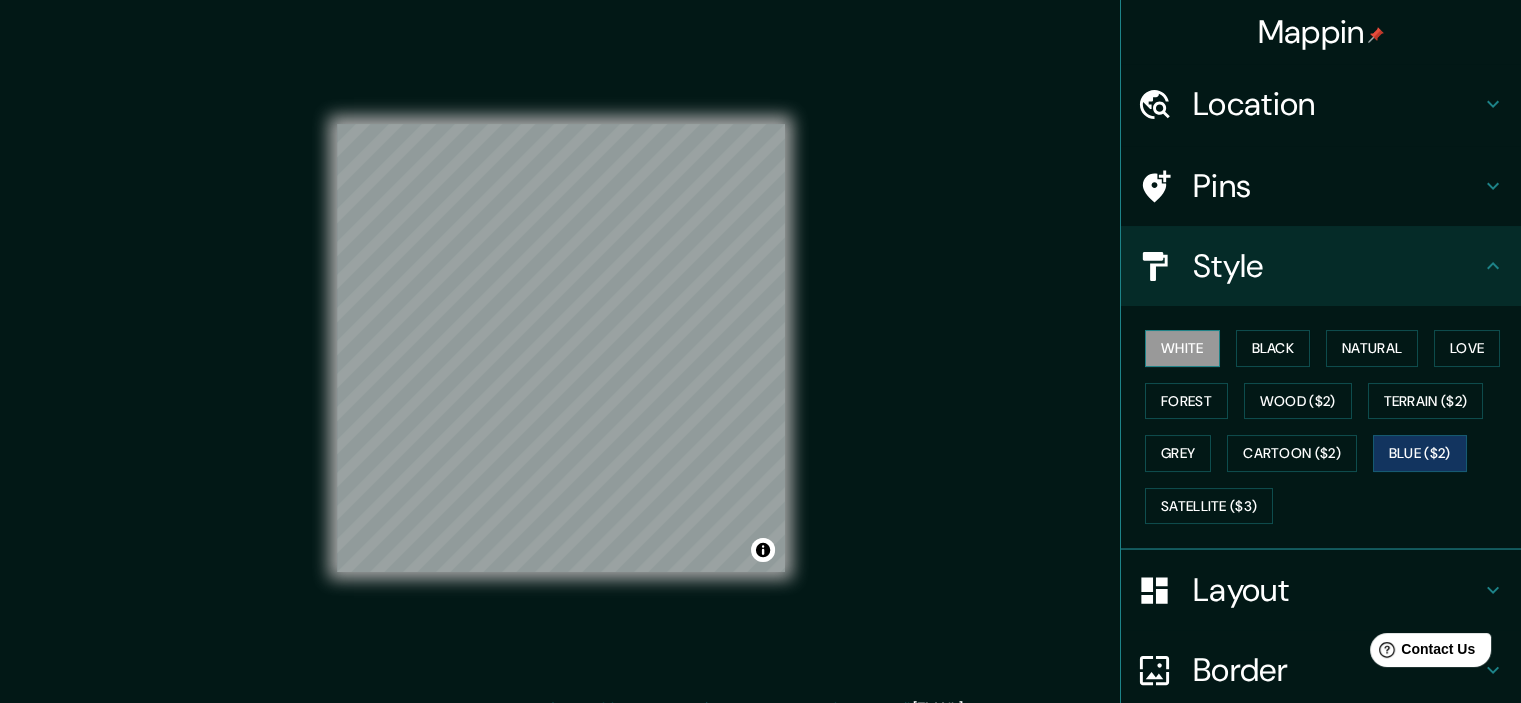 click on "White" at bounding box center [1182, 348] 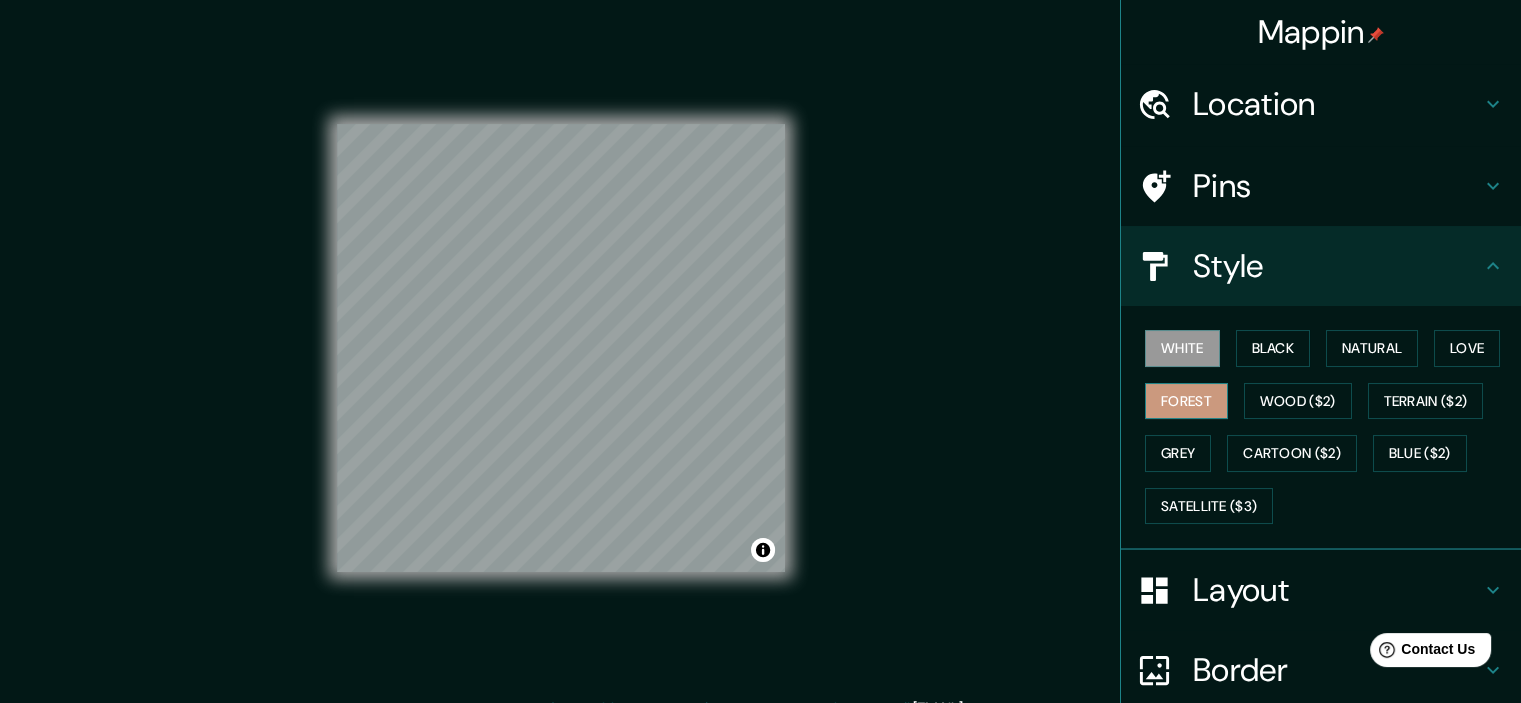 click on "Forest" at bounding box center (1186, 401) 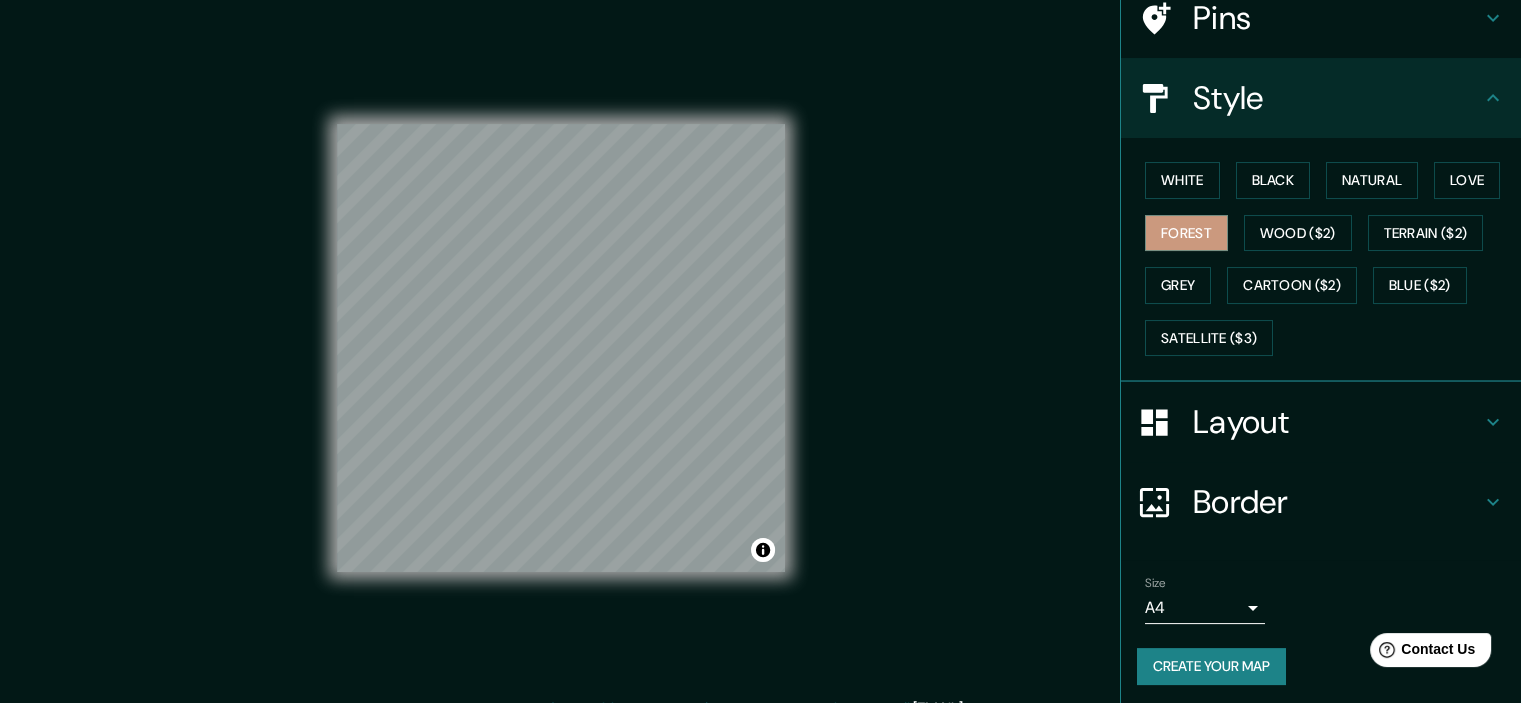 scroll, scrollTop: 170, scrollLeft: 0, axis: vertical 